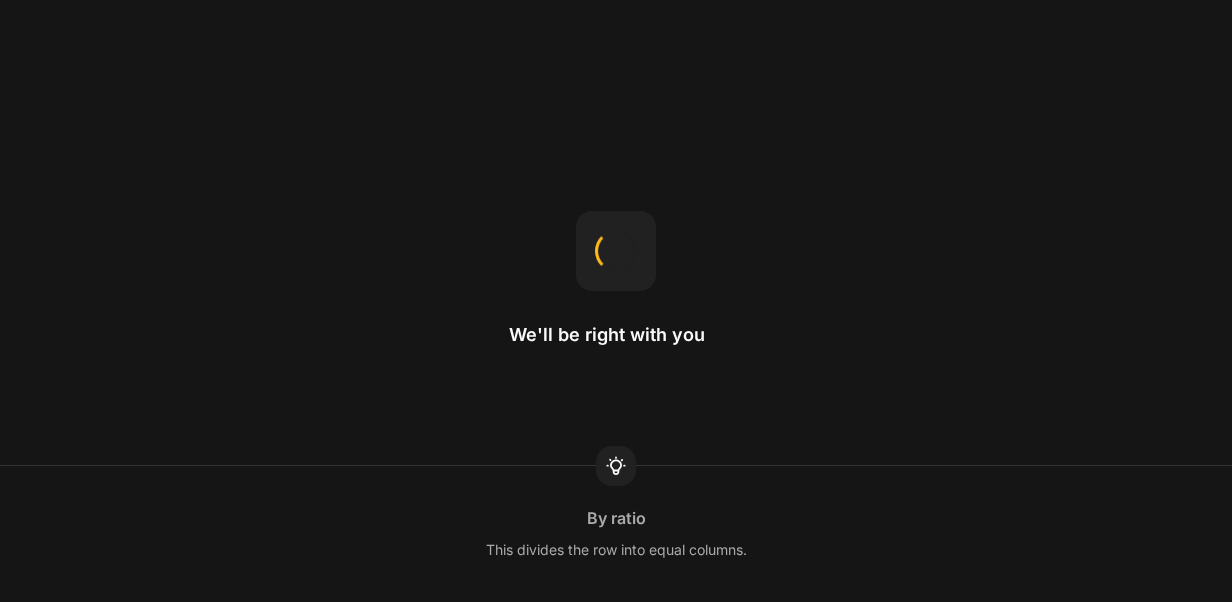scroll, scrollTop: 0, scrollLeft: 0, axis: both 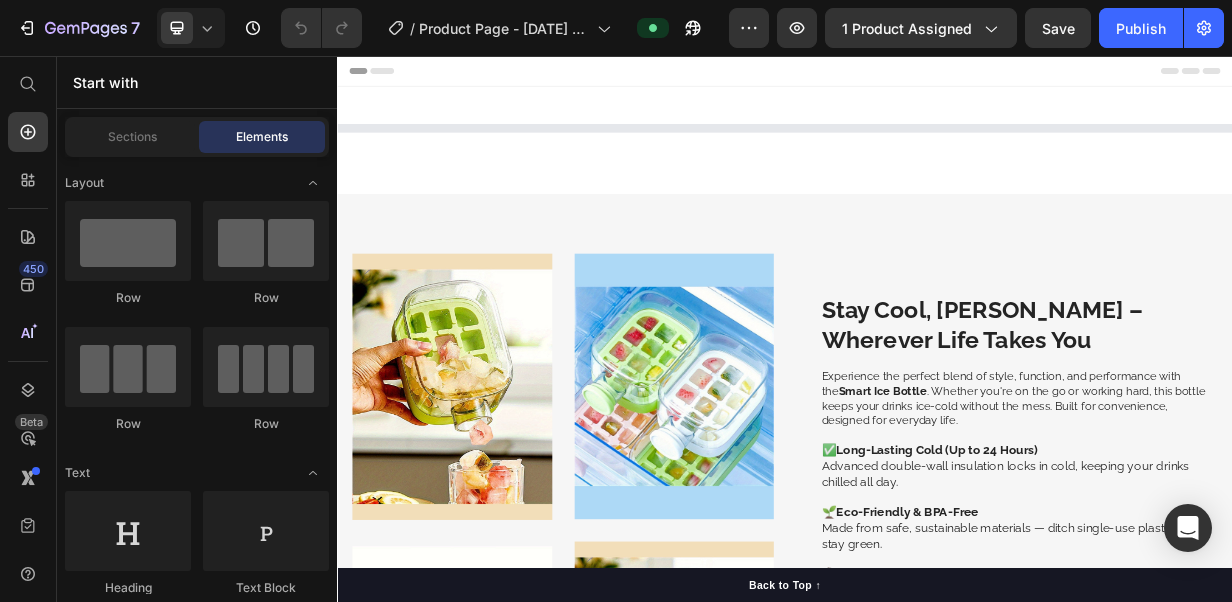 select on "573718063587132489" 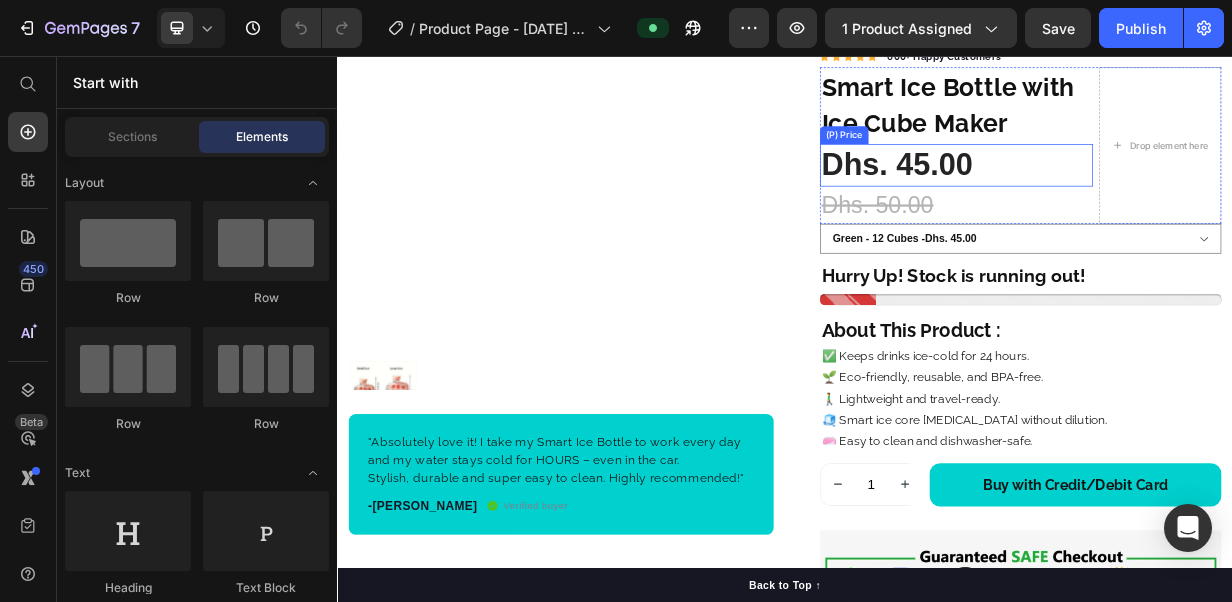 scroll, scrollTop: 200, scrollLeft: 0, axis: vertical 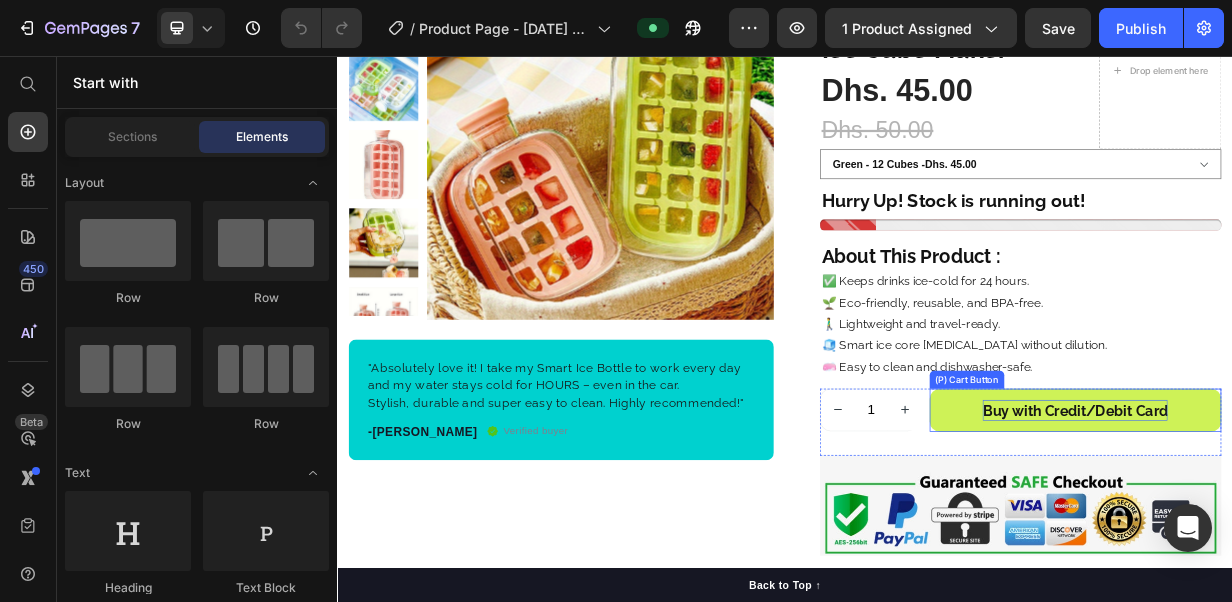 click on "Buy with Credit/Debit Card" at bounding box center (1326, 531) 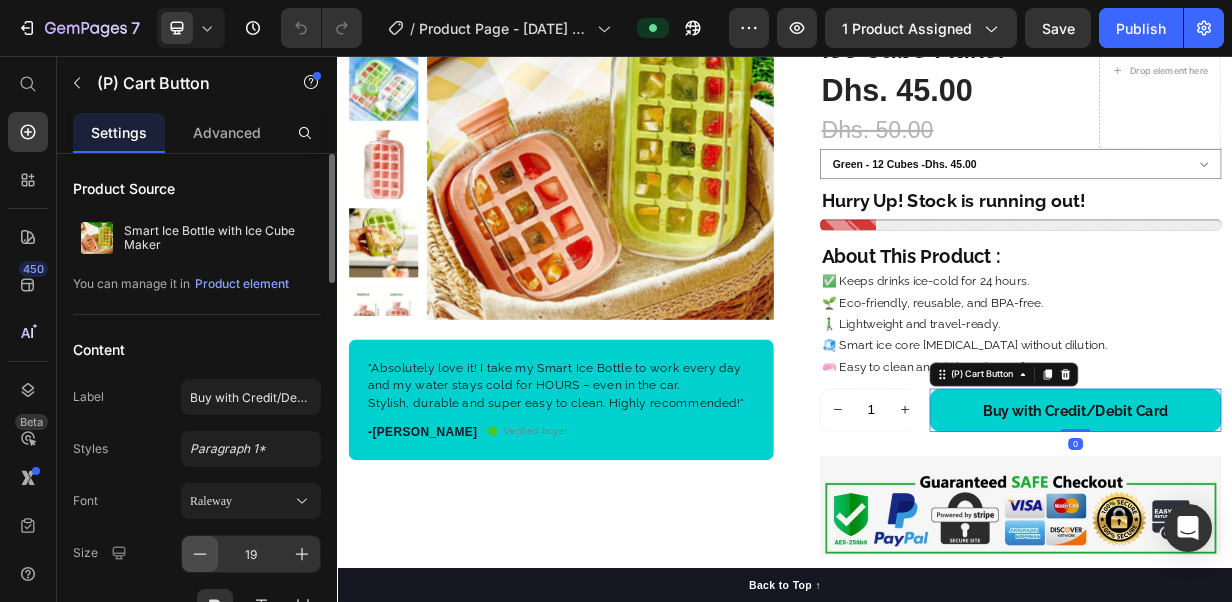 click 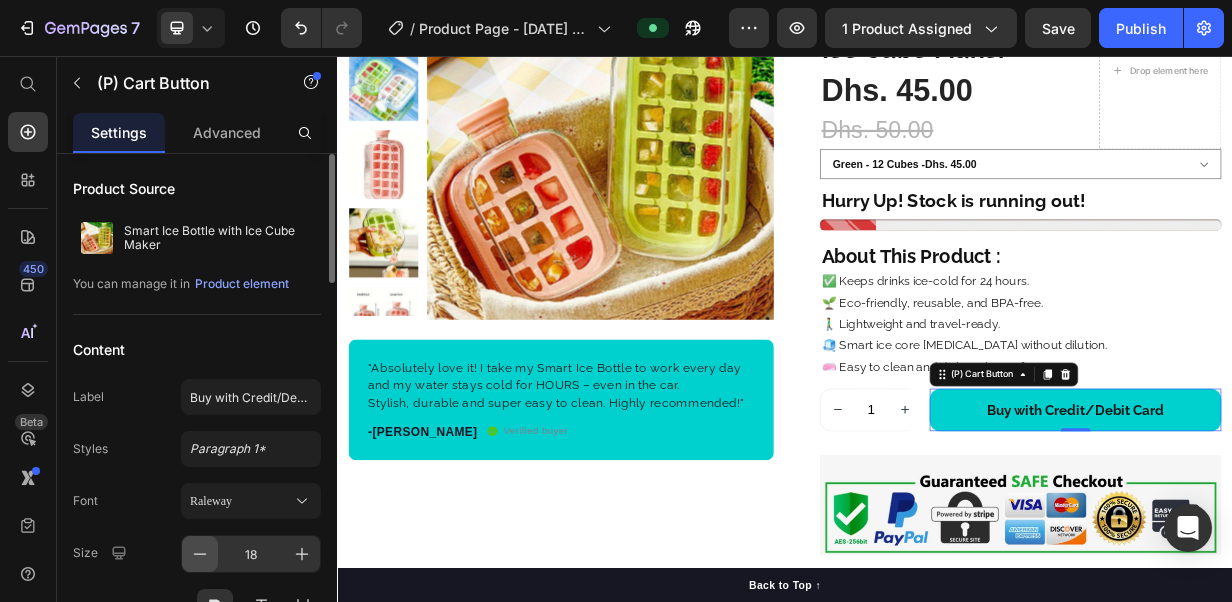 click 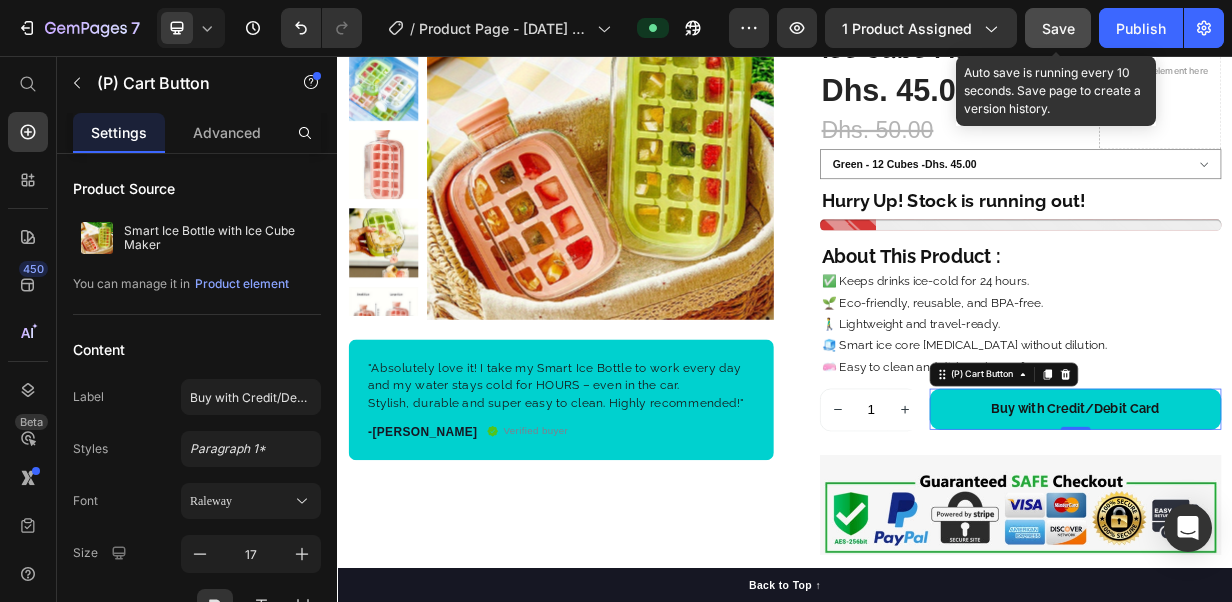 click on "Save" at bounding box center (1058, 28) 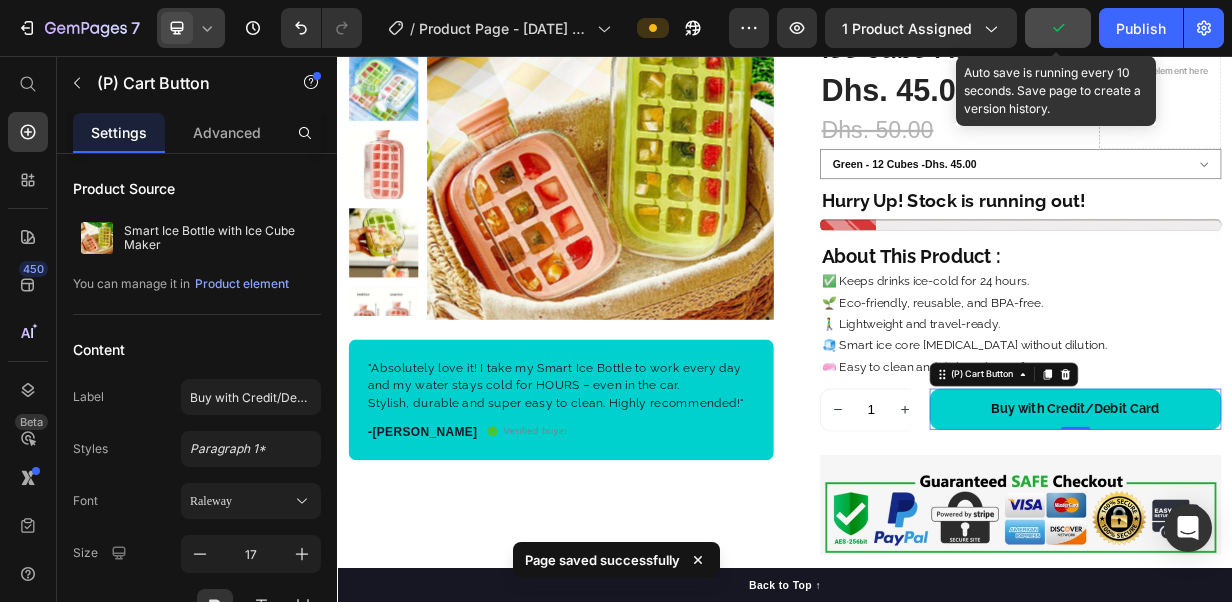 click 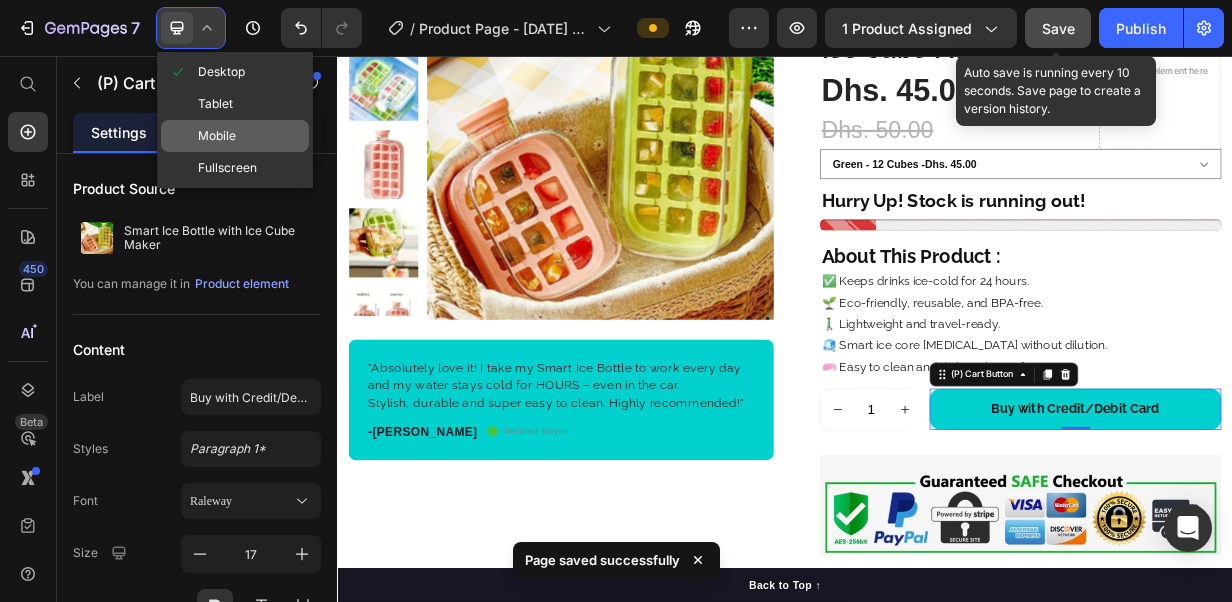 click on "Mobile" at bounding box center [217, 136] 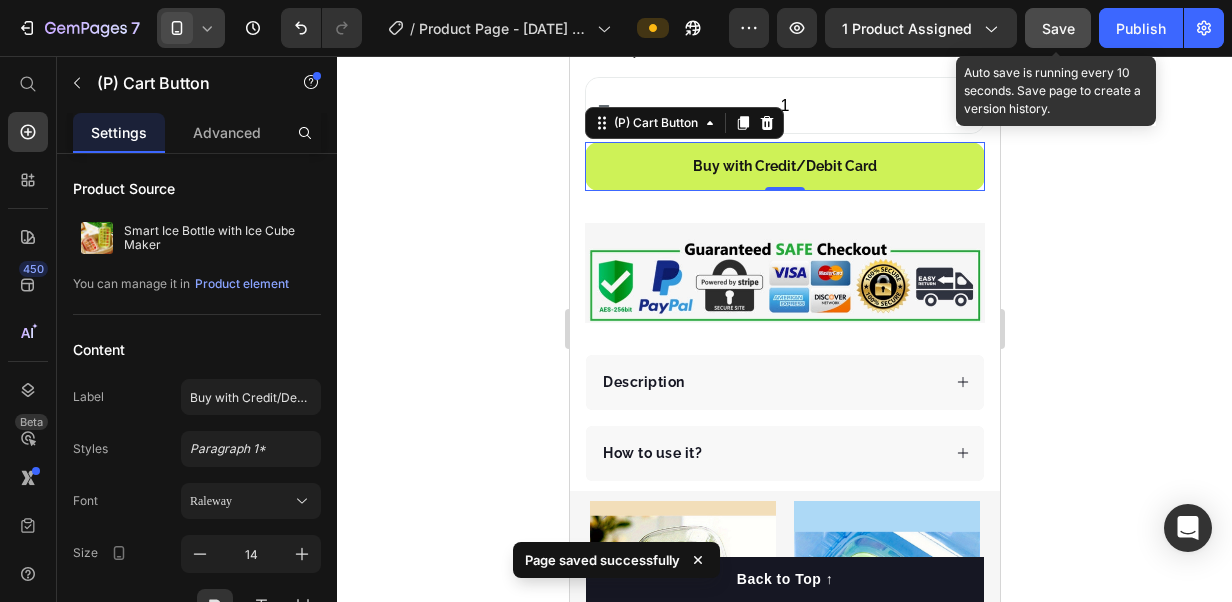 scroll, scrollTop: 972, scrollLeft: 0, axis: vertical 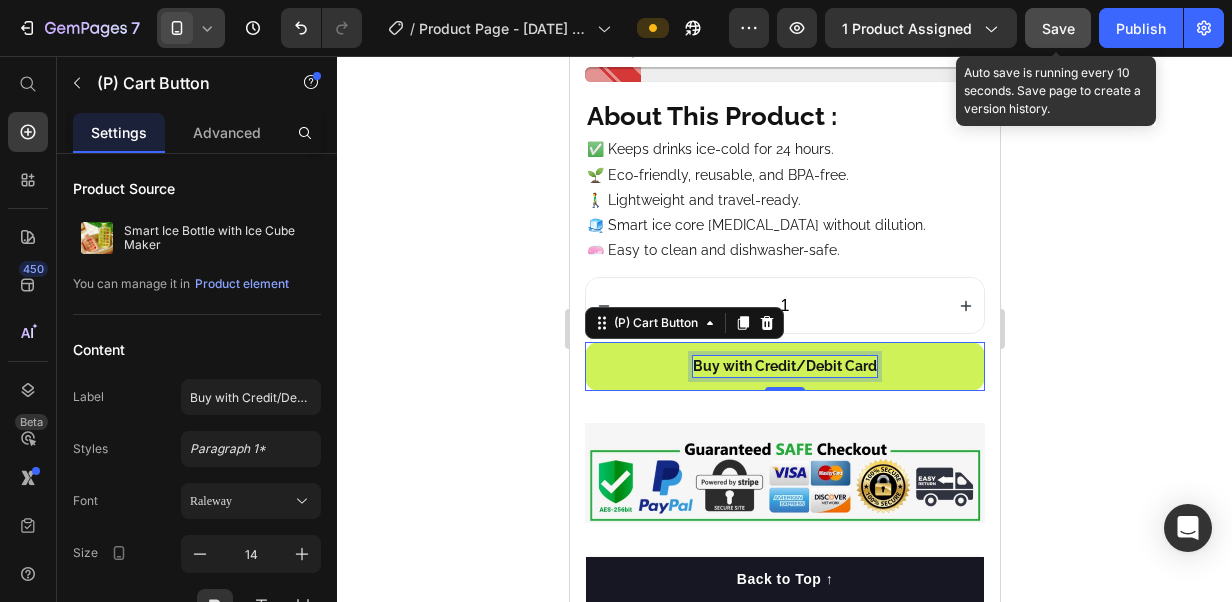 click on "Buy with Credit/Debit Card" at bounding box center (784, 366) 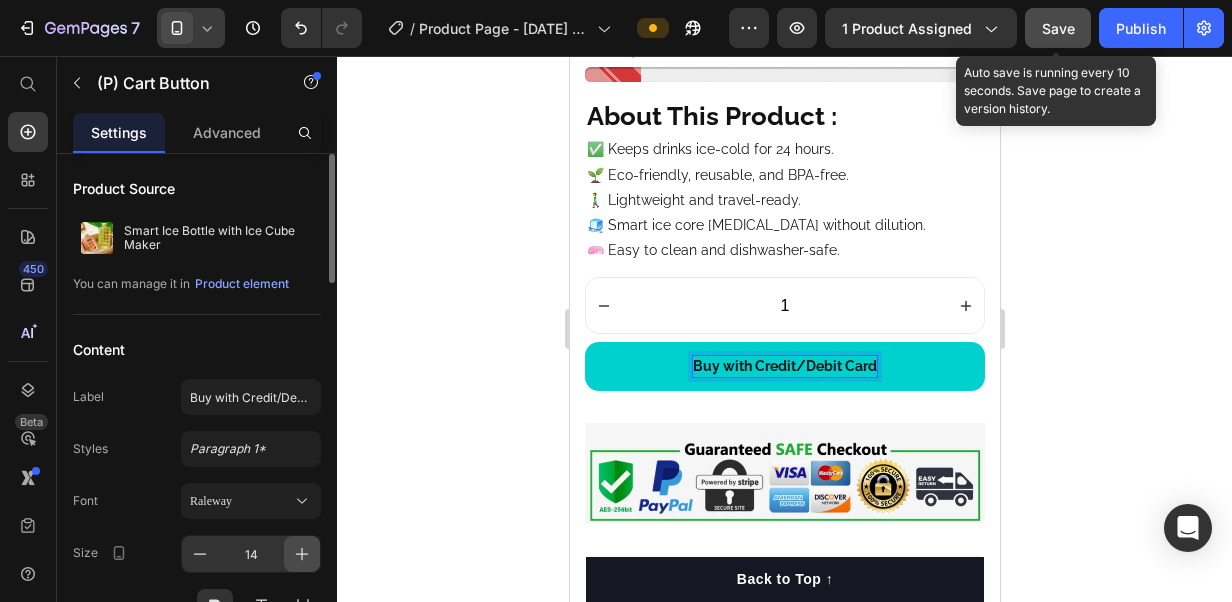click 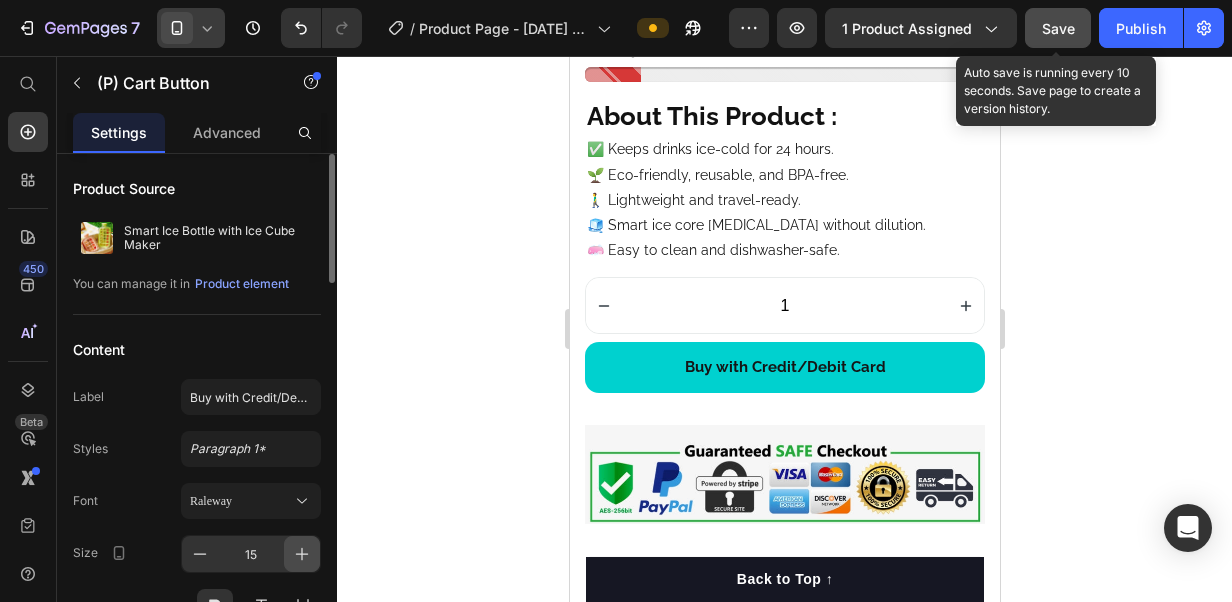click 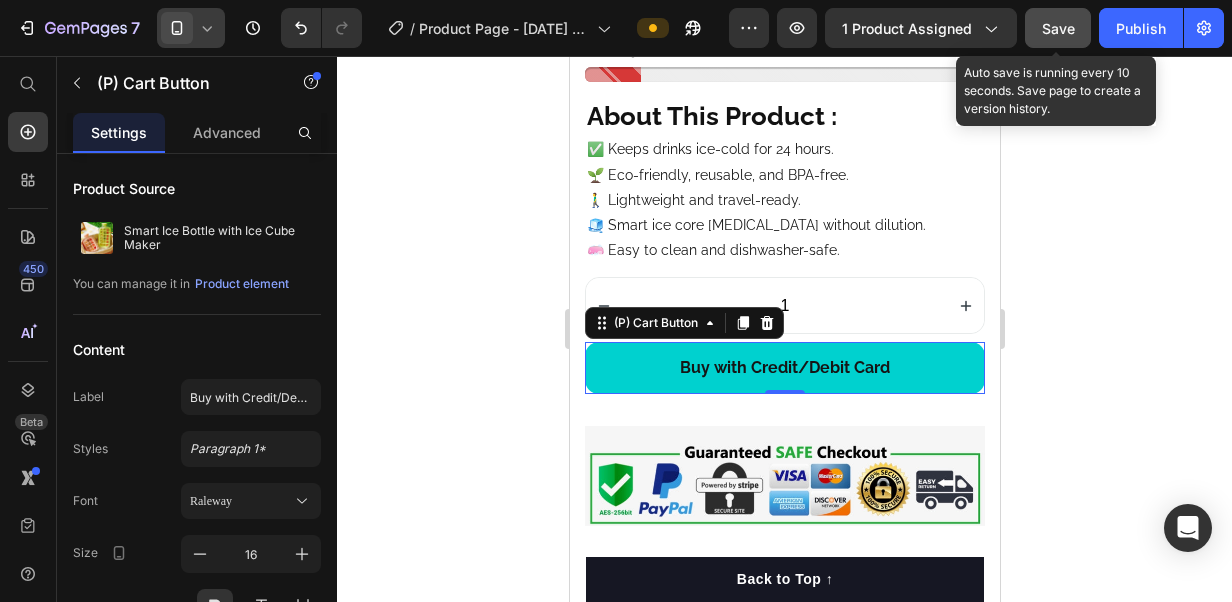click on "Save" at bounding box center (1058, 28) 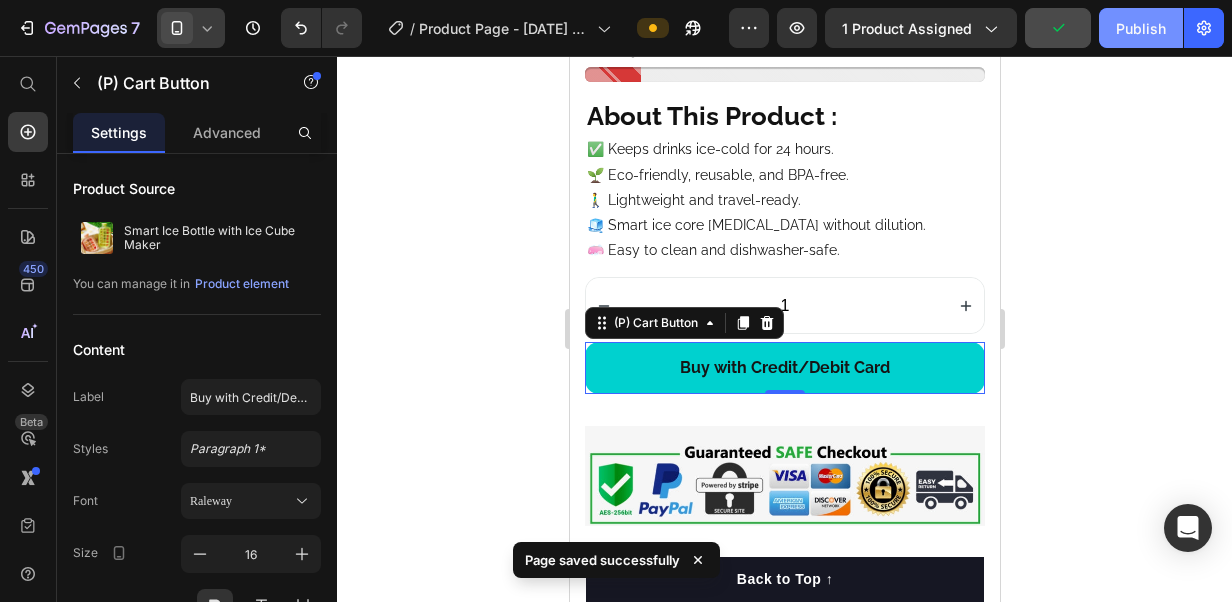 click on "Publish" at bounding box center [1141, 28] 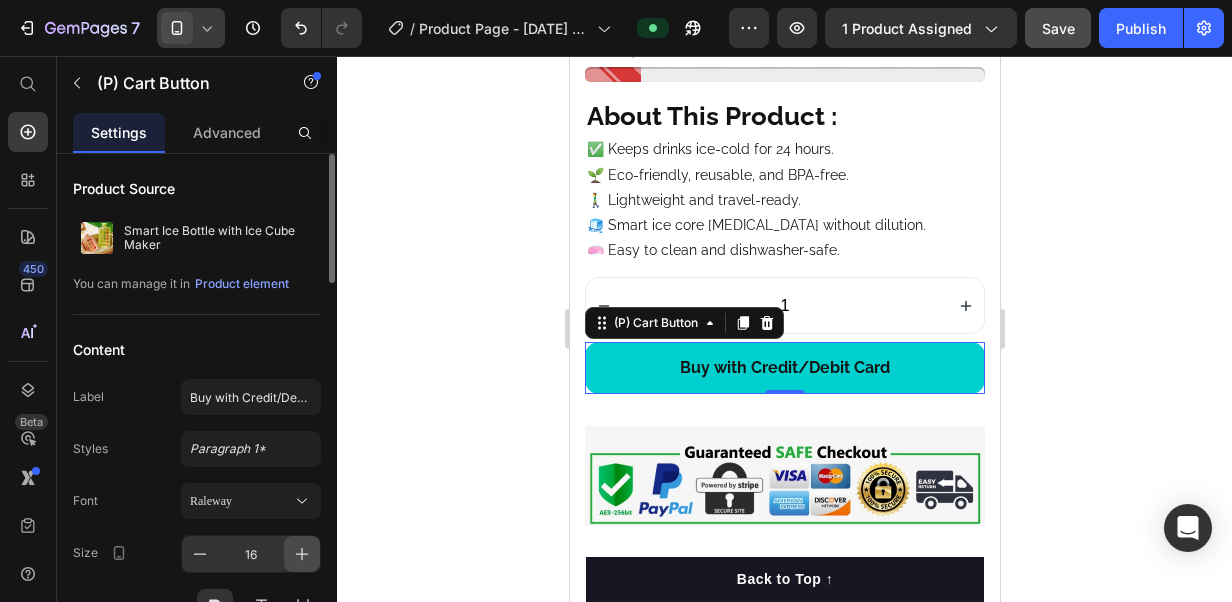 click at bounding box center (302, 554) 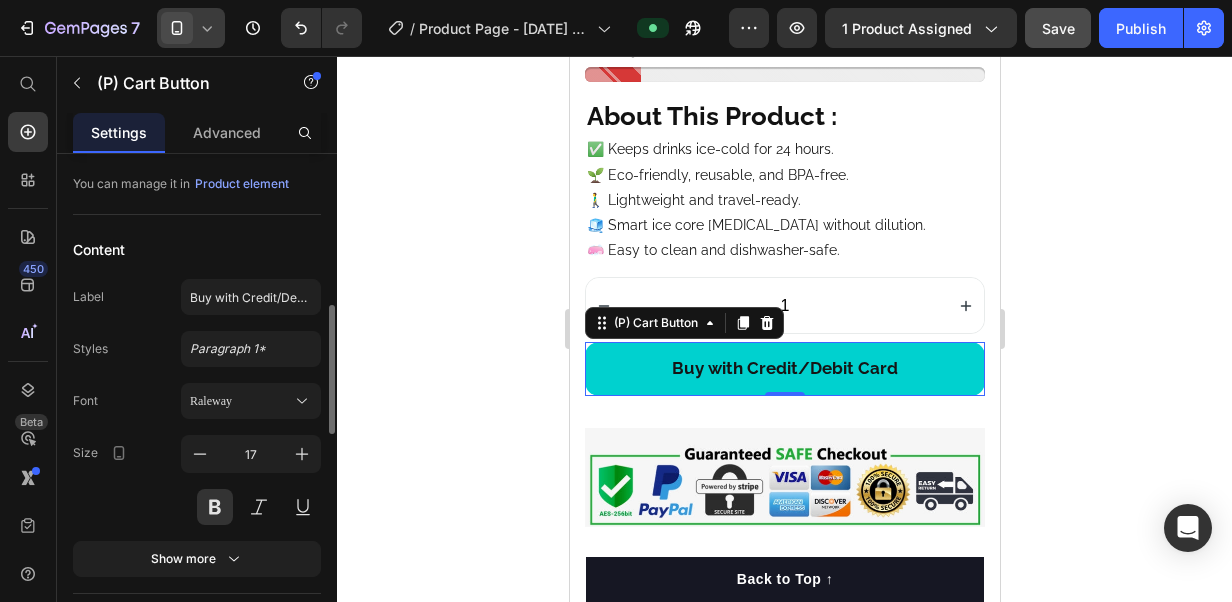 scroll, scrollTop: 200, scrollLeft: 0, axis: vertical 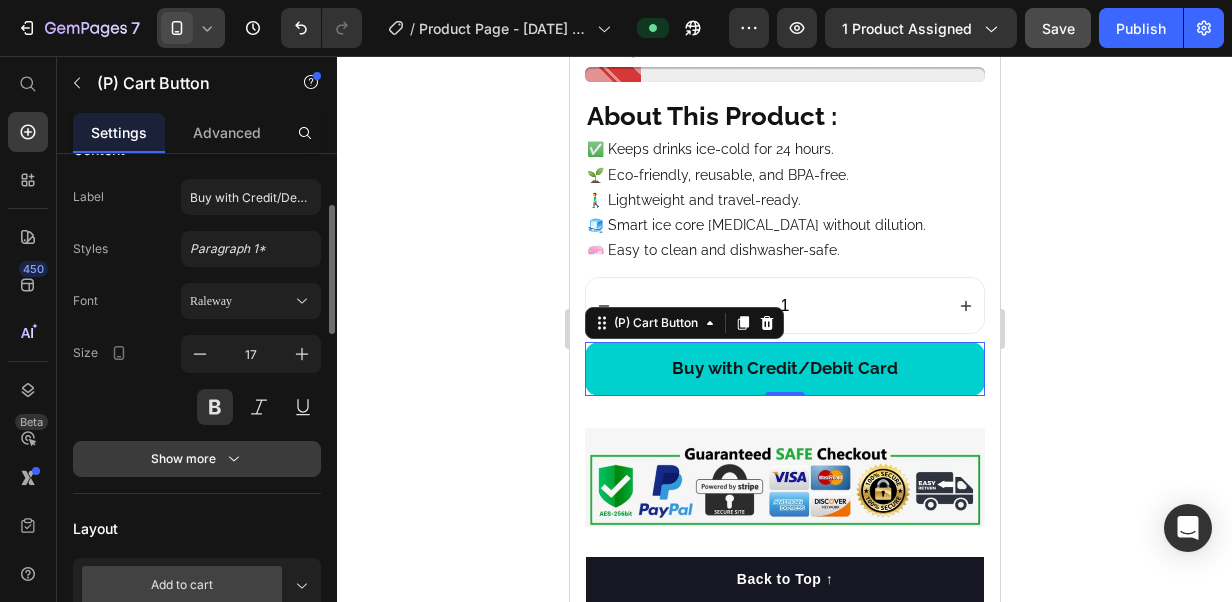 click on "Show more" at bounding box center [197, 459] 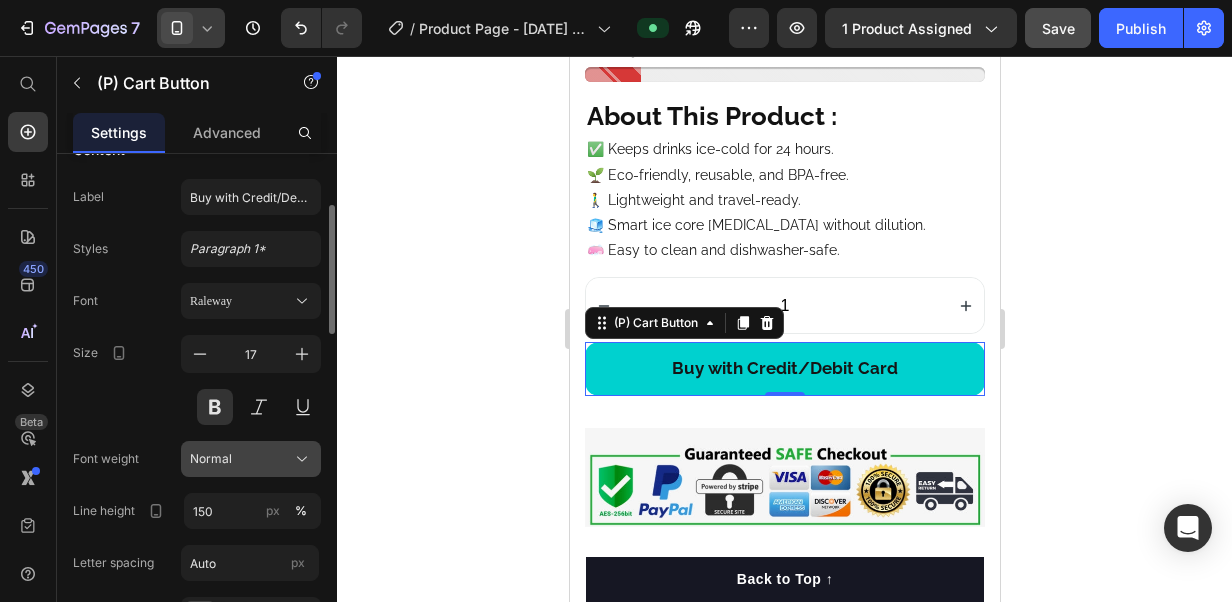 scroll, scrollTop: 300, scrollLeft: 0, axis: vertical 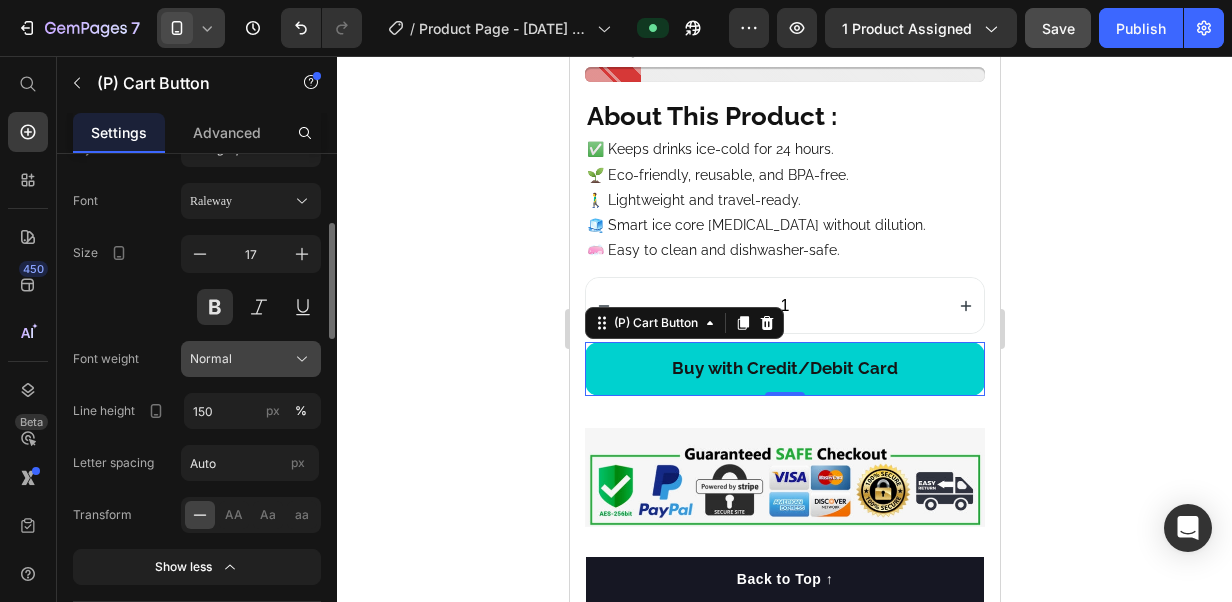 click on "Normal" 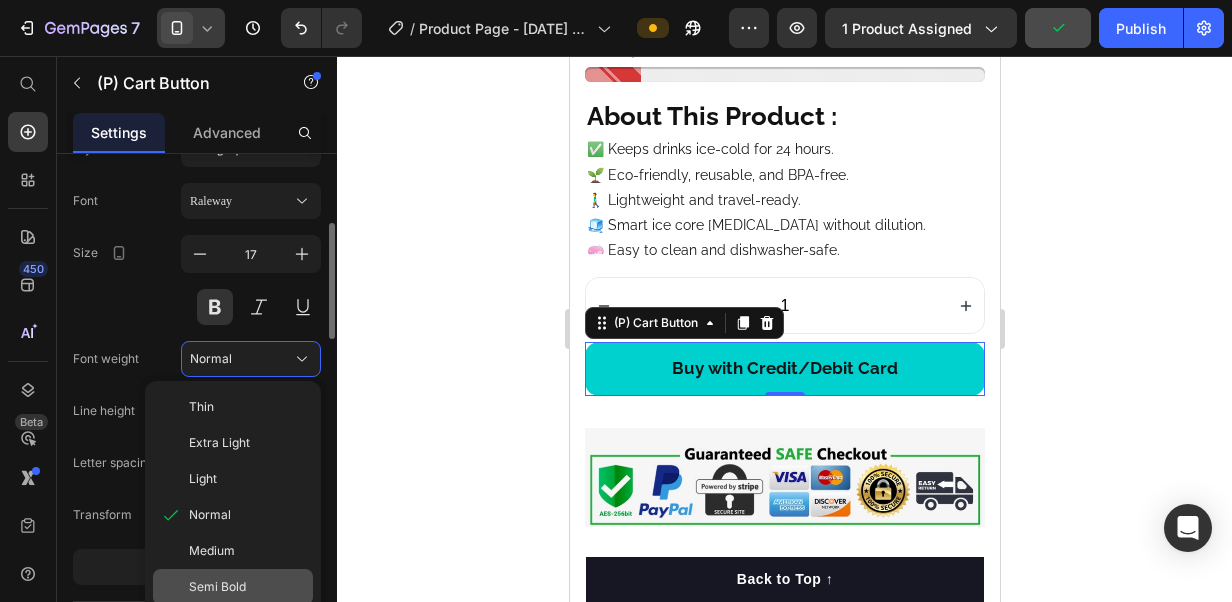 click on "Semi Bold" 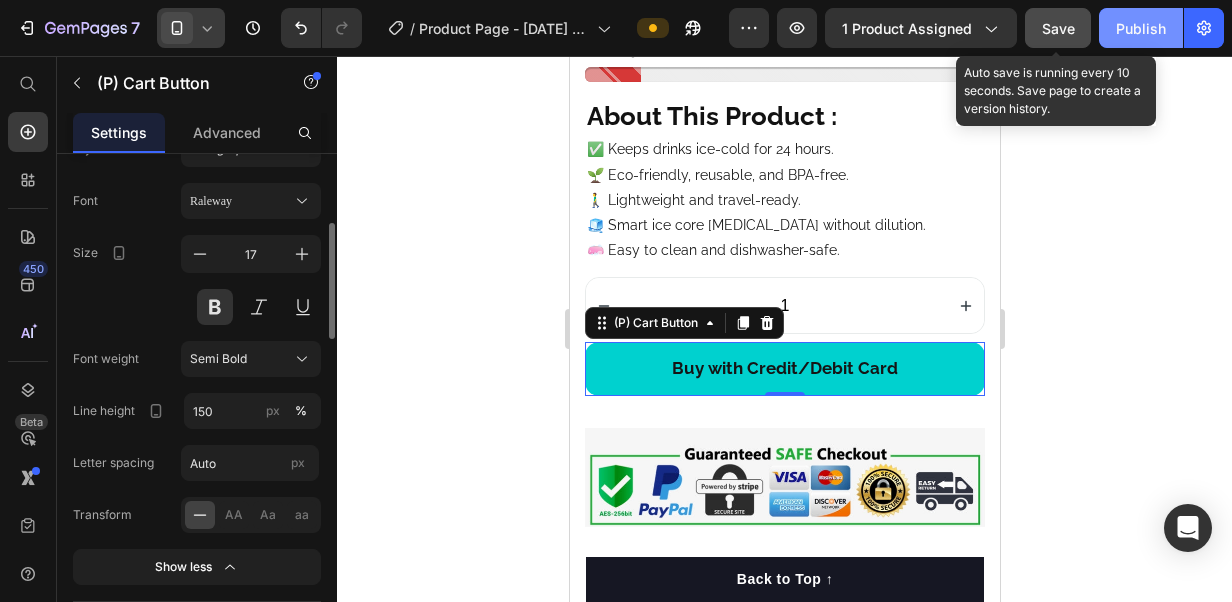 click on "Save" at bounding box center (1058, 28) 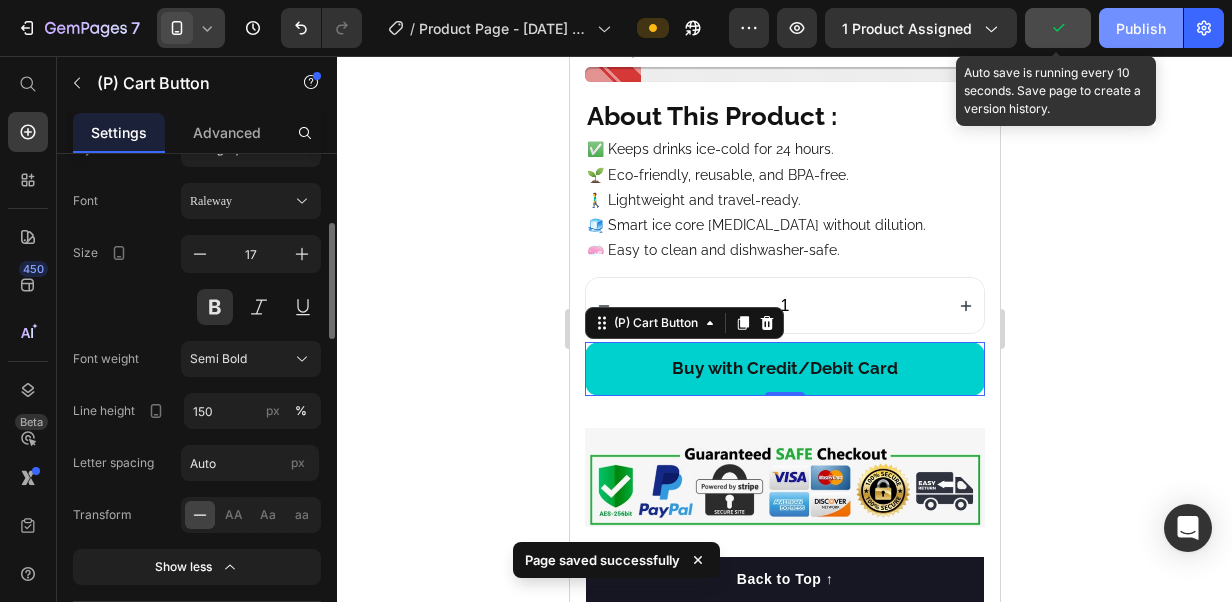 click on "Publish" at bounding box center (1141, 28) 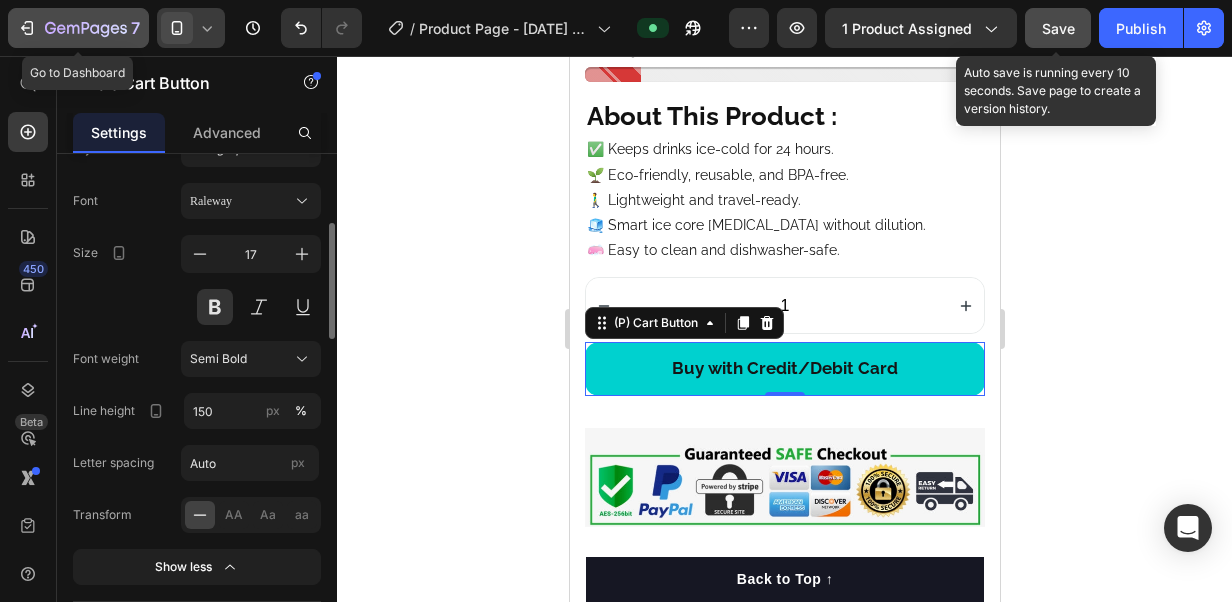 click 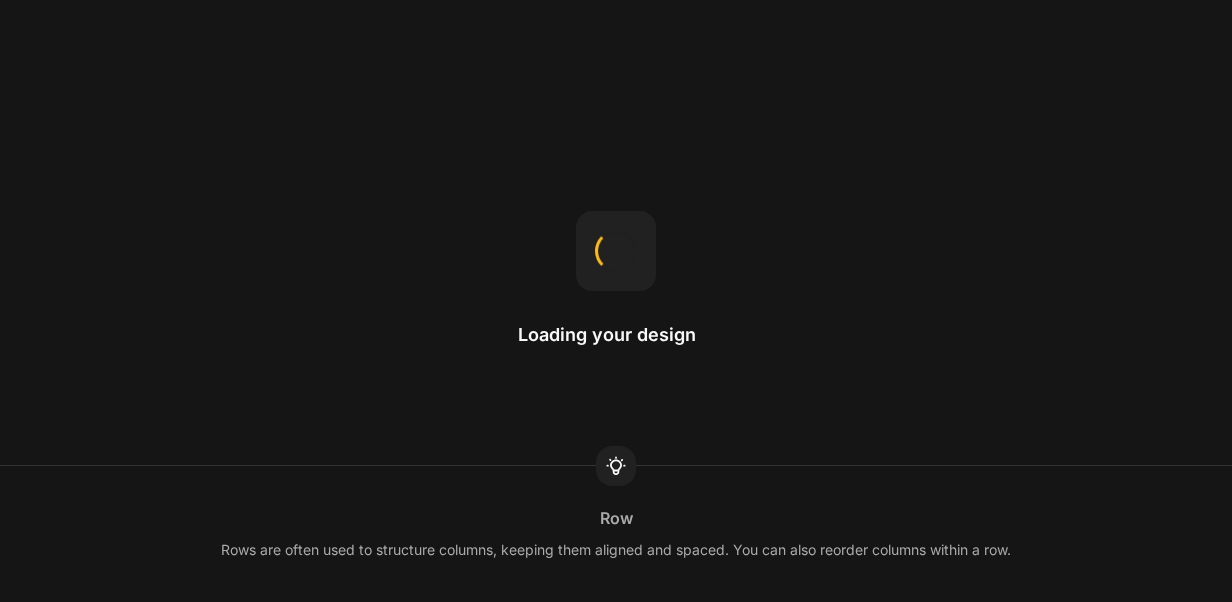 scroll, scrollTop: 0, scrollLeft: 0, axis: both 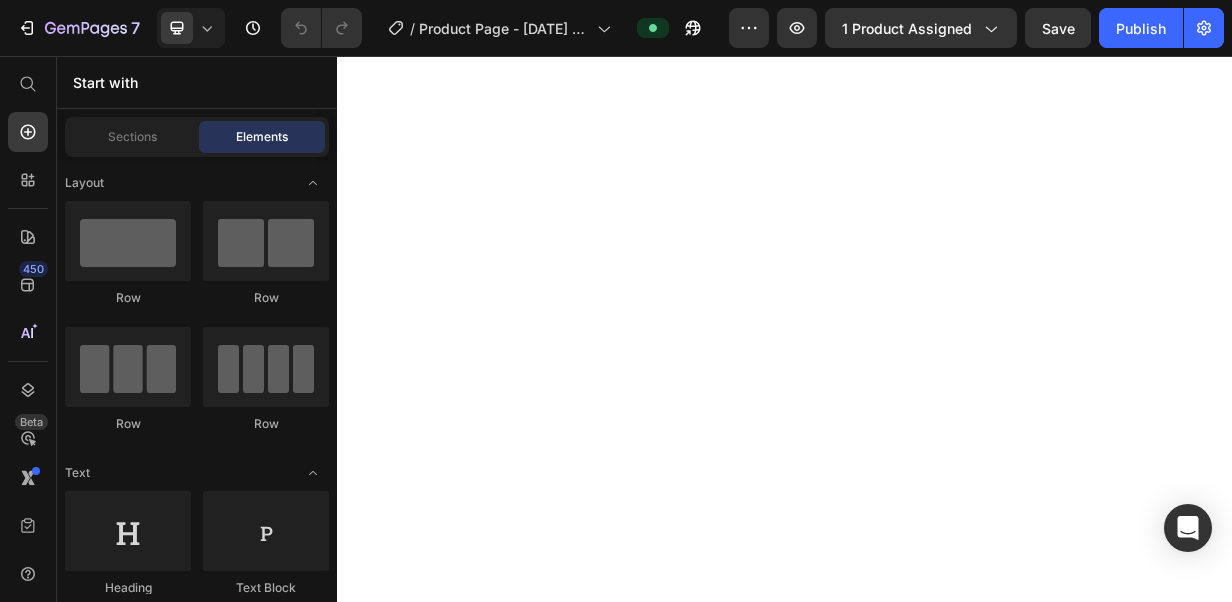 select on "573718063587132489" 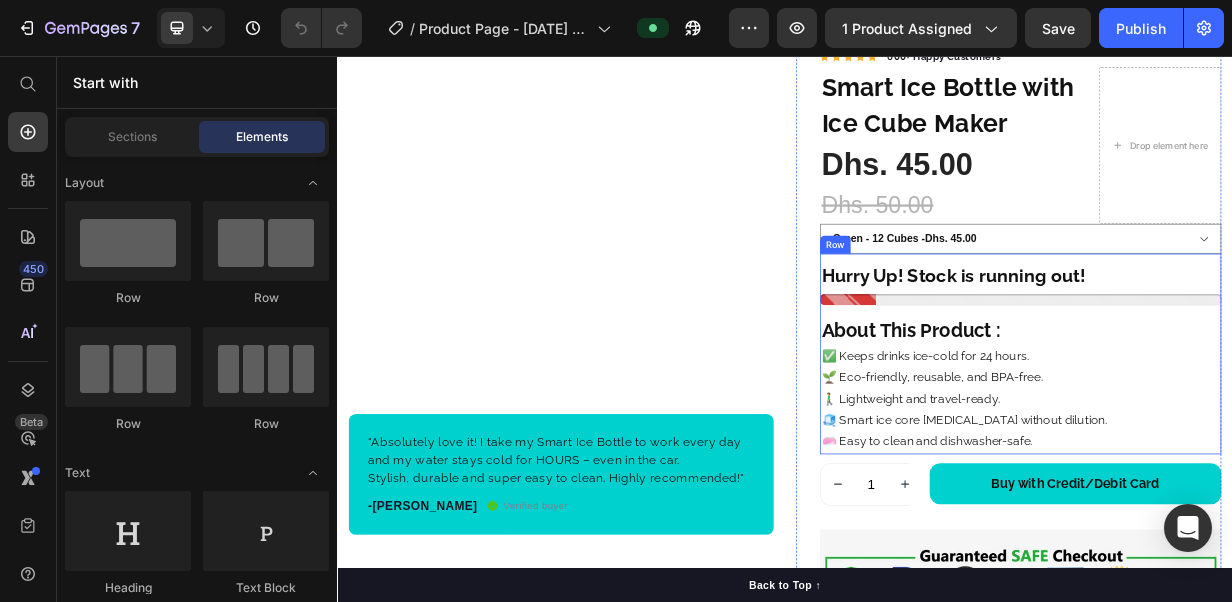 scroll, scrollTop: 200, scrollLeft: 0, axis: vertical 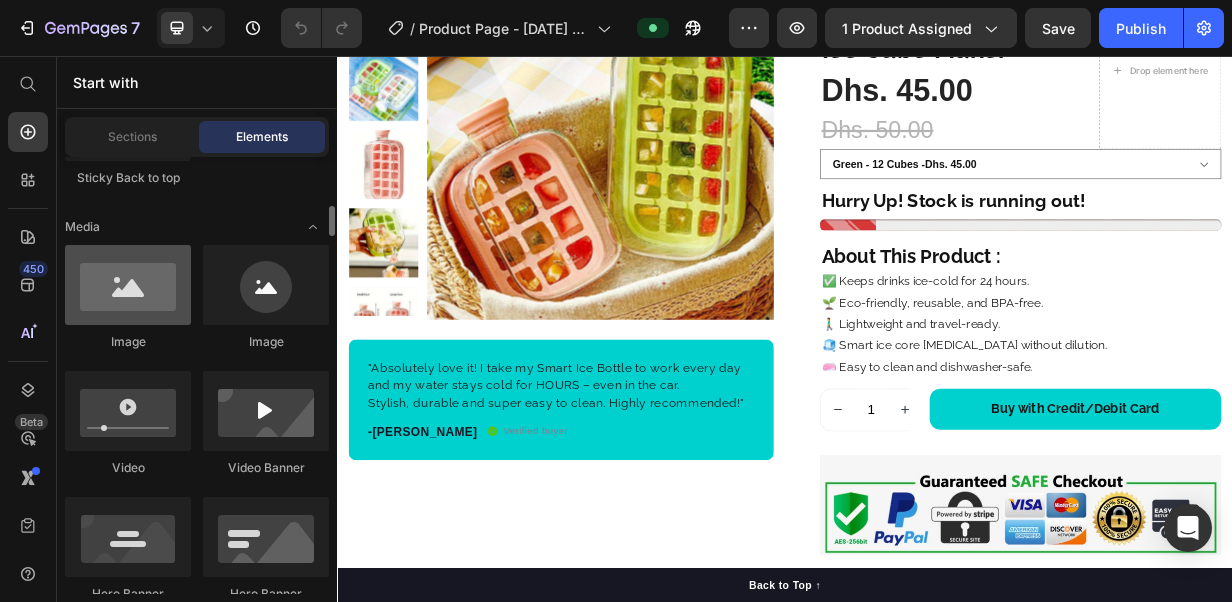 click at bounding box center (128, 285) 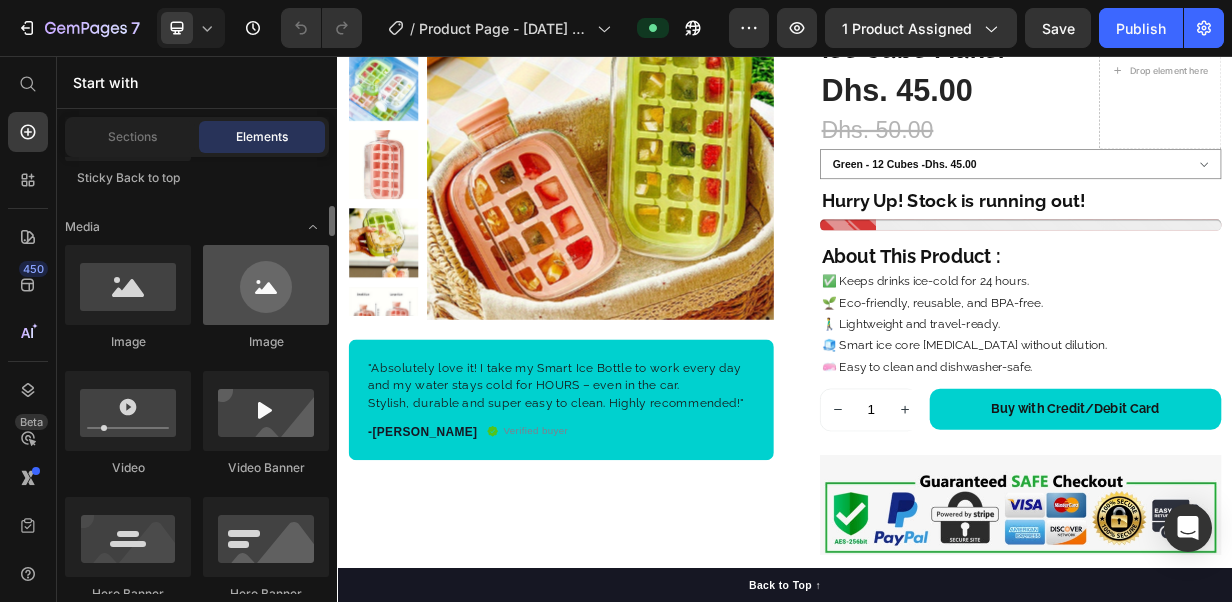 click at bounding box center (266, 285) 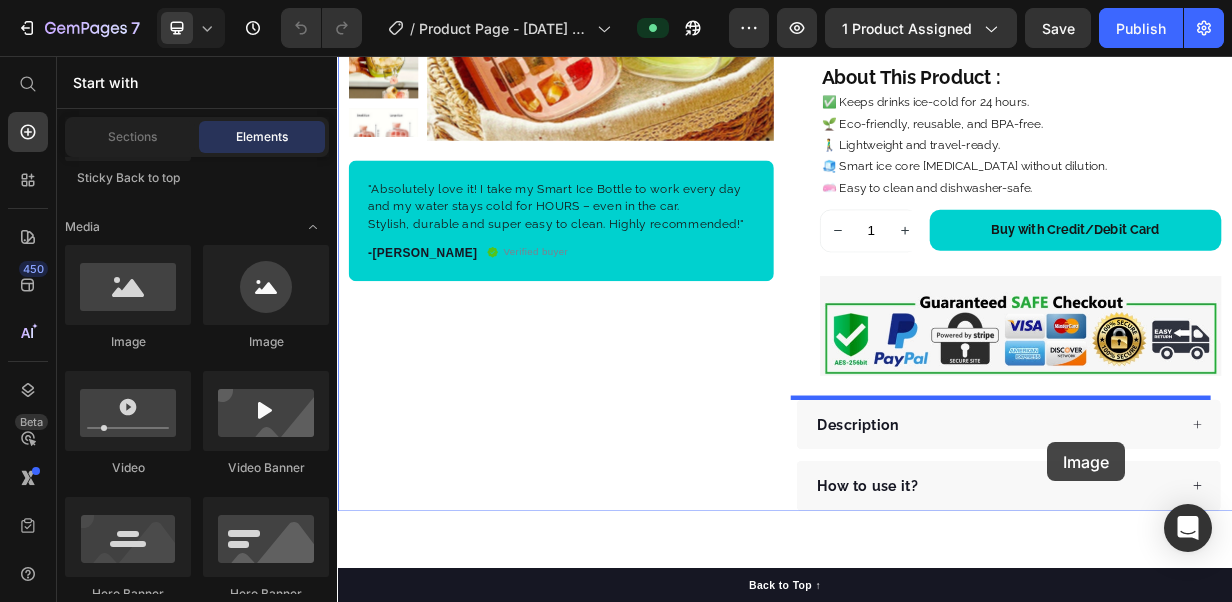 scroll, scrollTop: 482, scrollLeft: 0, axis: vertical 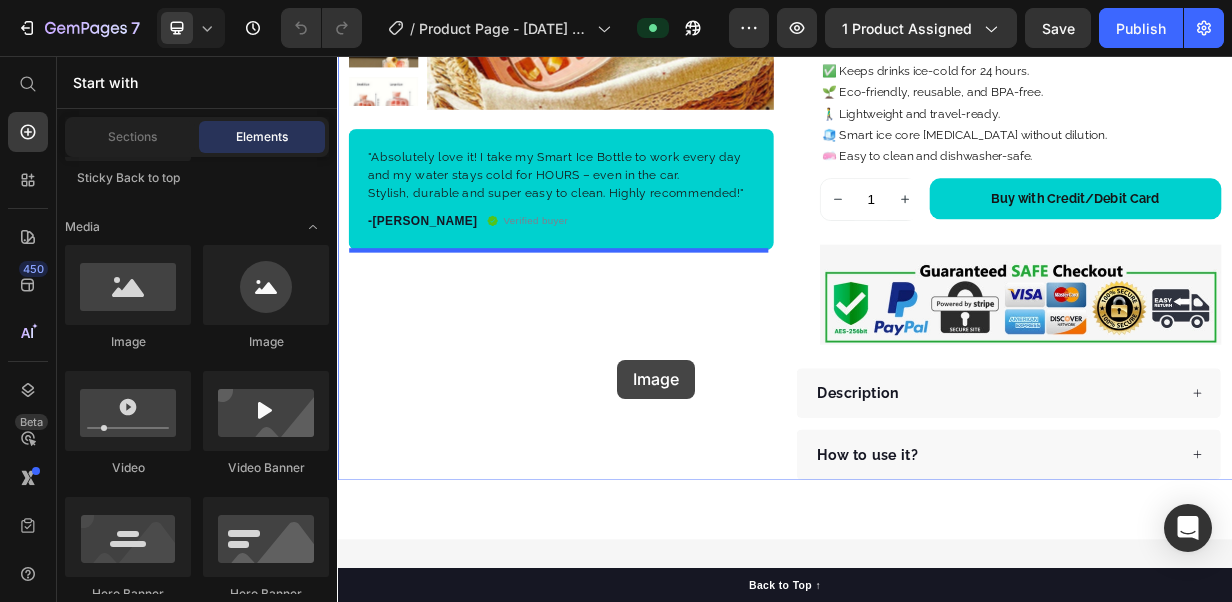 drag, startPoint x: 597, startPoint y: 351, endPoint x: 707, endPoint y: 463, distance: 156.98407 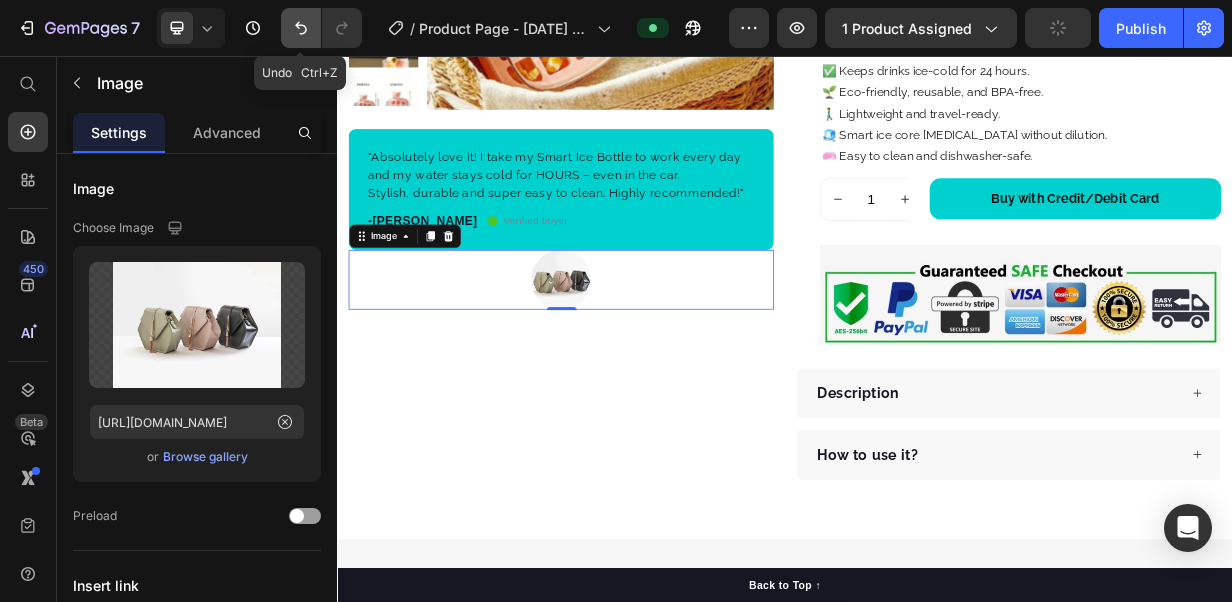 click 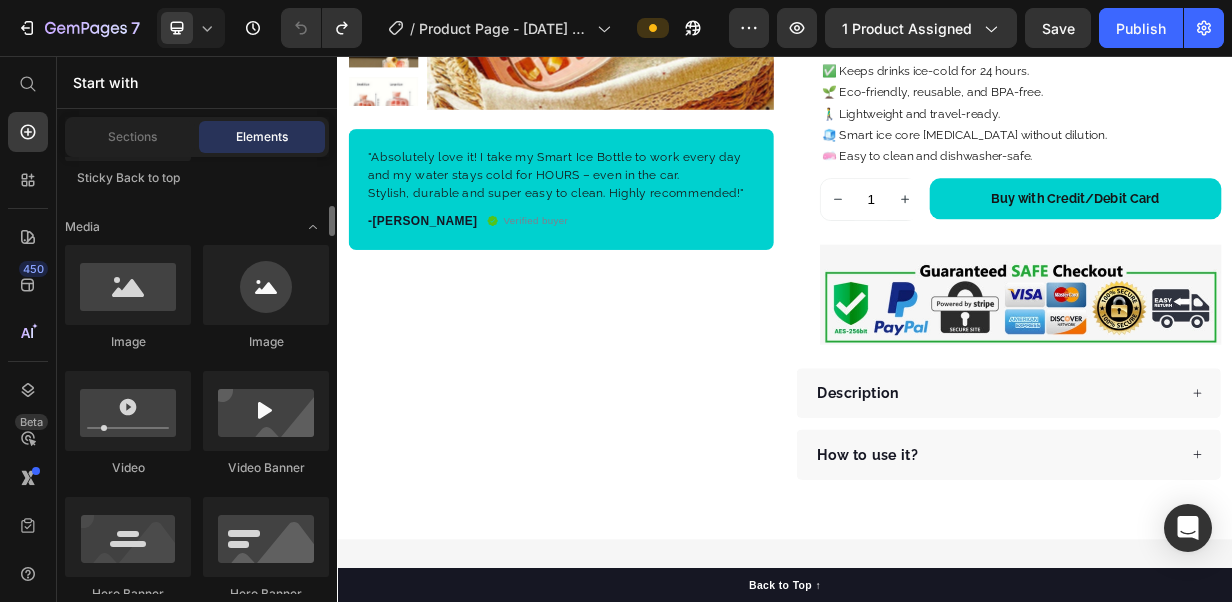 scroll, scrollTop: 800, scrollLeft: 0, axis: vertical 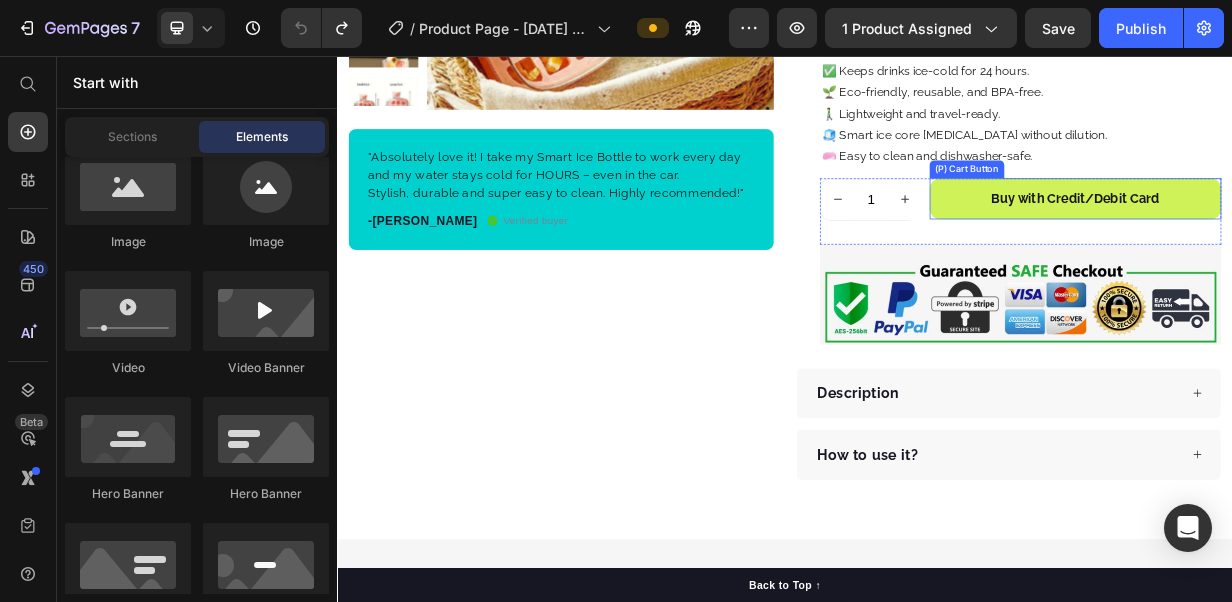 click on "Buy with Credit/Debit Card" at bounding box center [1327, 248] 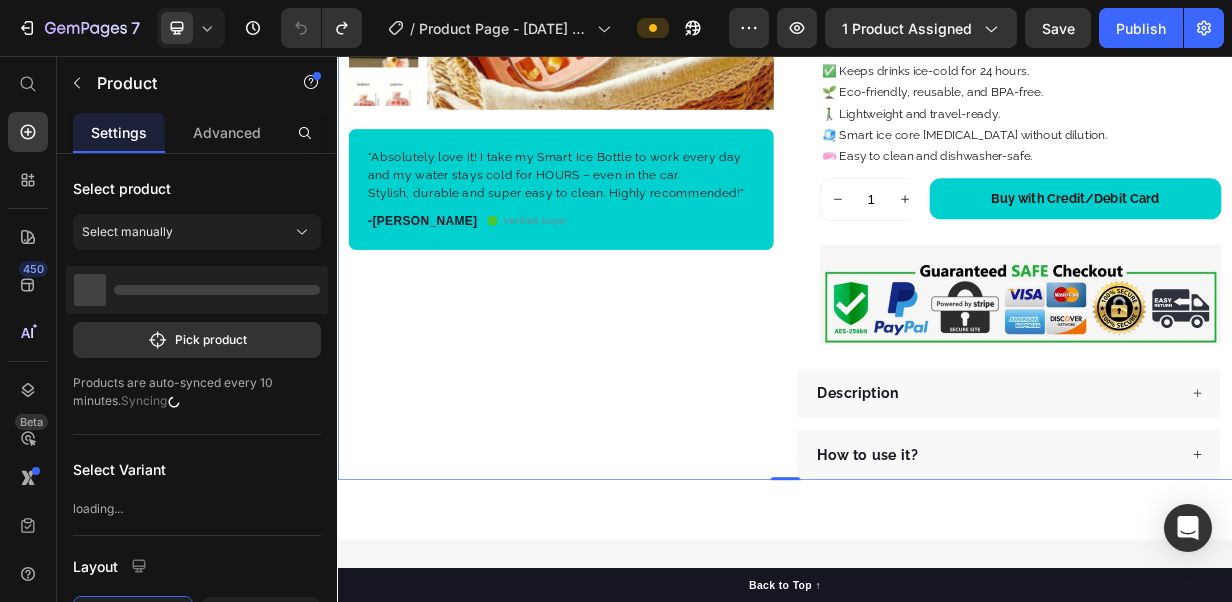click on "Product Images Row "Absolutely love it! I take my Smart Ice Bottle to work every day and my water stays cold for HOURS – even in the car.  Stylish, durable and super easy to clean. Highly recommended!" Text block -[PERSON_NAME] Text block
Verified buyer Item list Row Row "Absolutely love it! I take my Smart Ice Bottle to work every day and my water stays cold for HOURS – even in the car. Stylish, durable and super easy to clean. Highly recommended!" Text block -[PERSON_NAME] - [GEOGRAPHIC_DATA] Text block
Verified buyer Item list Row Row Row" at bounding box center [637, 143] 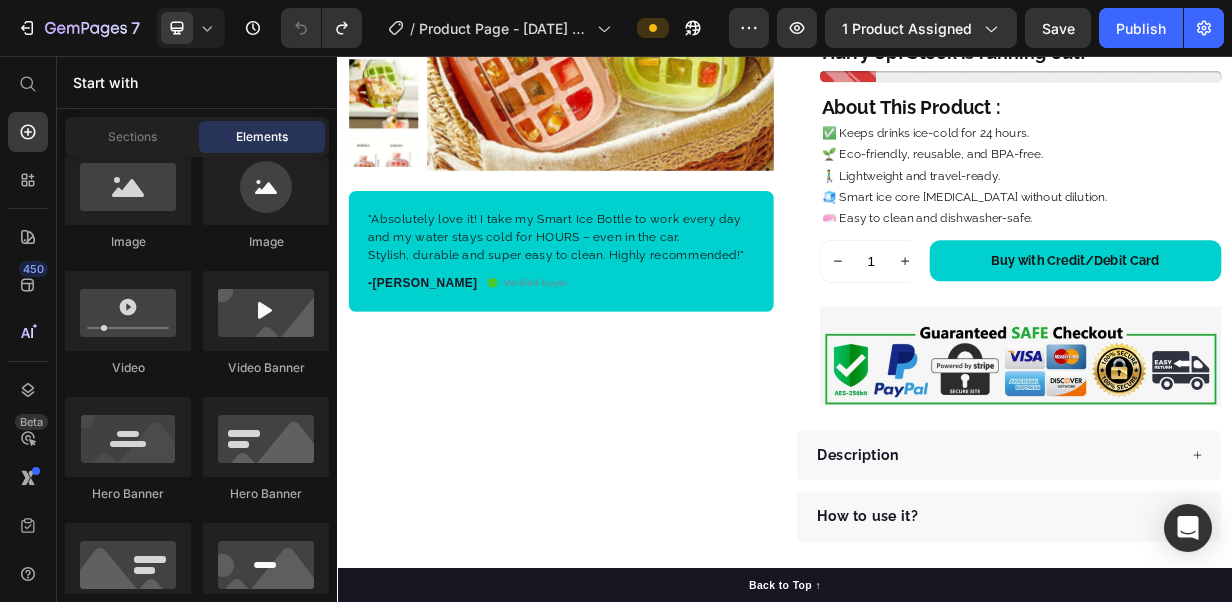 scroll, scrollTop: 420, scrollLeft: 0, axis: vertical 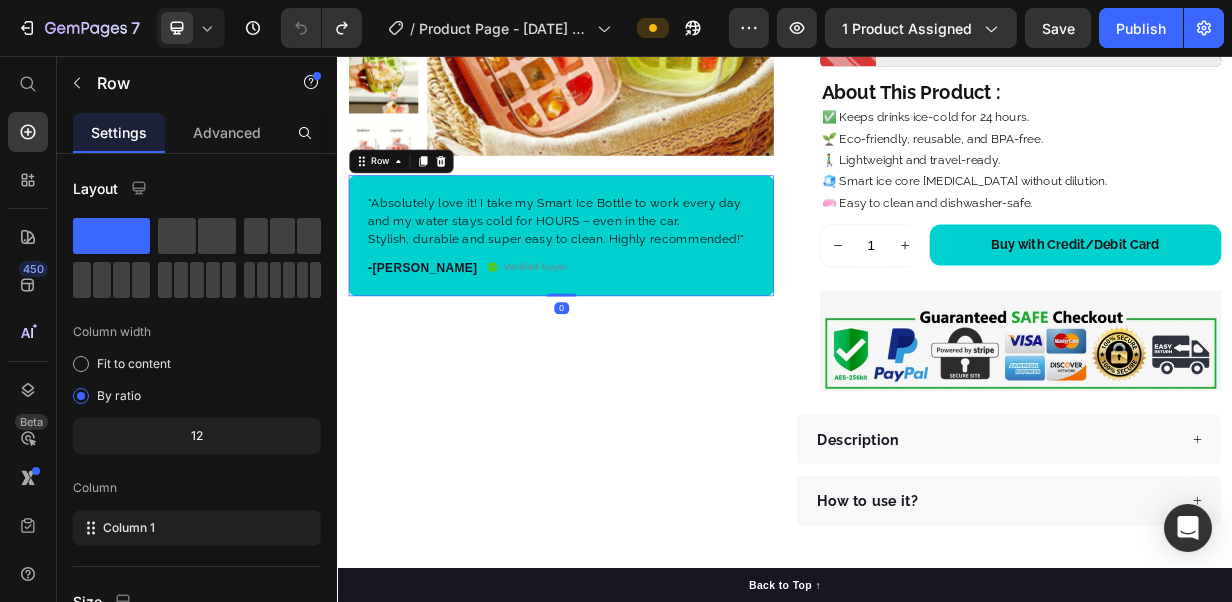 click on ""Absolutely love it! I take my Smart Ice Bottle to work every day and my water stays cold for HOURS – even in the car.  Stylish, durable and super easy to clean. Highly recommended!" Text block -[PERSON_NAME] Text block
Verified buyer Item list Row Row   0" at bounding box center [637, 297] 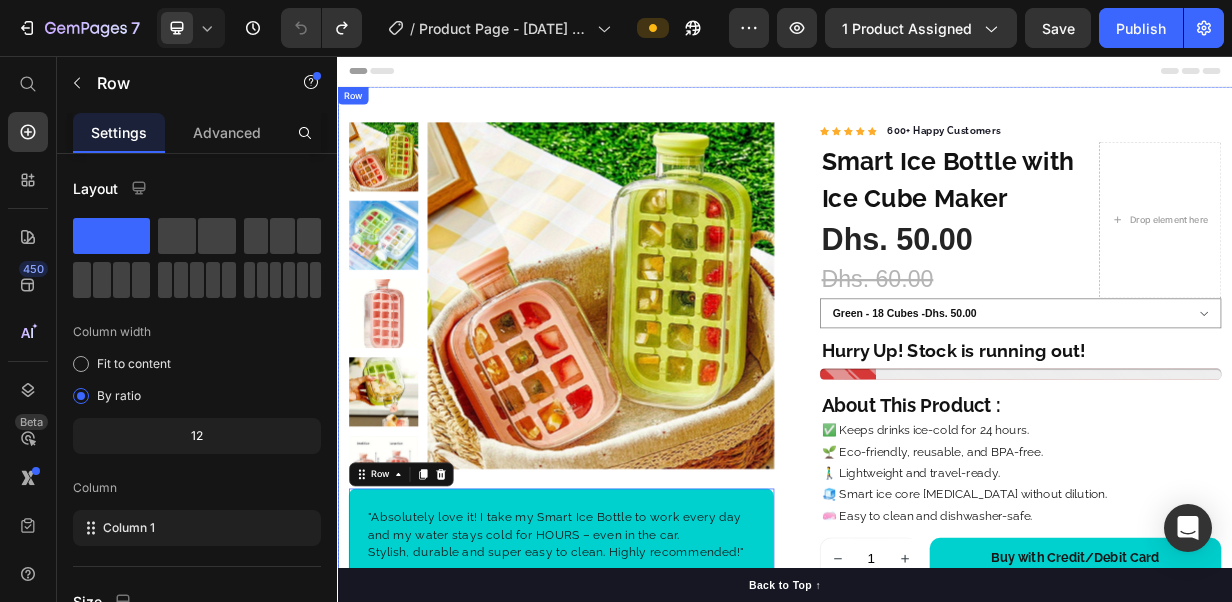 scroll, scrollTop: 200, scrollLeft: 0, axis: vertical 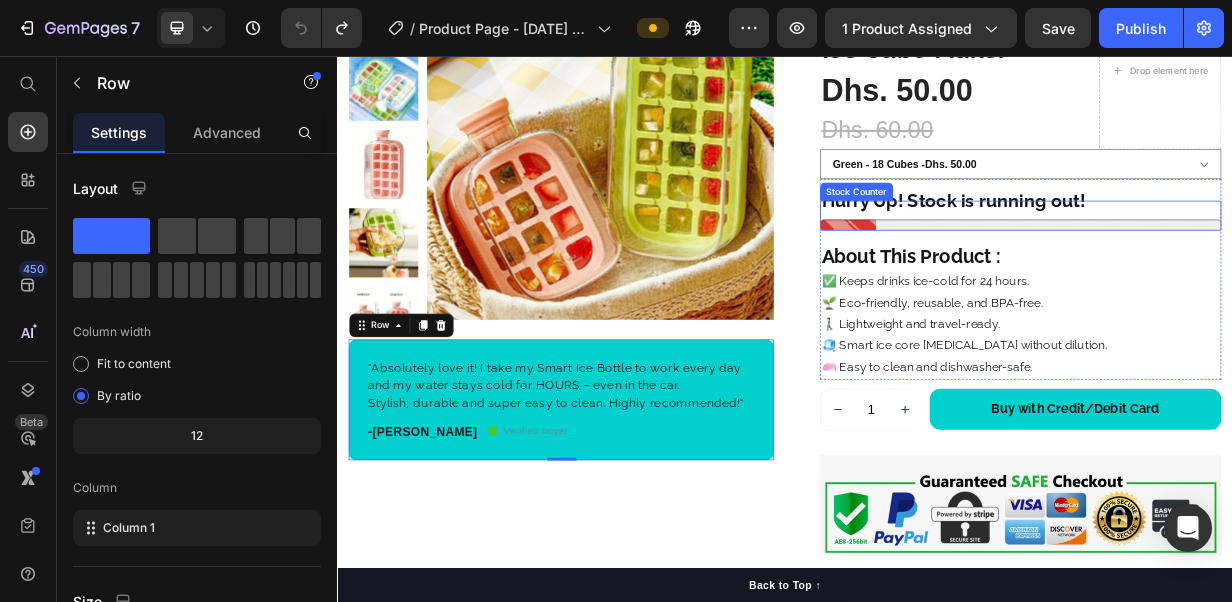 click at bounding box center (1253, 282) 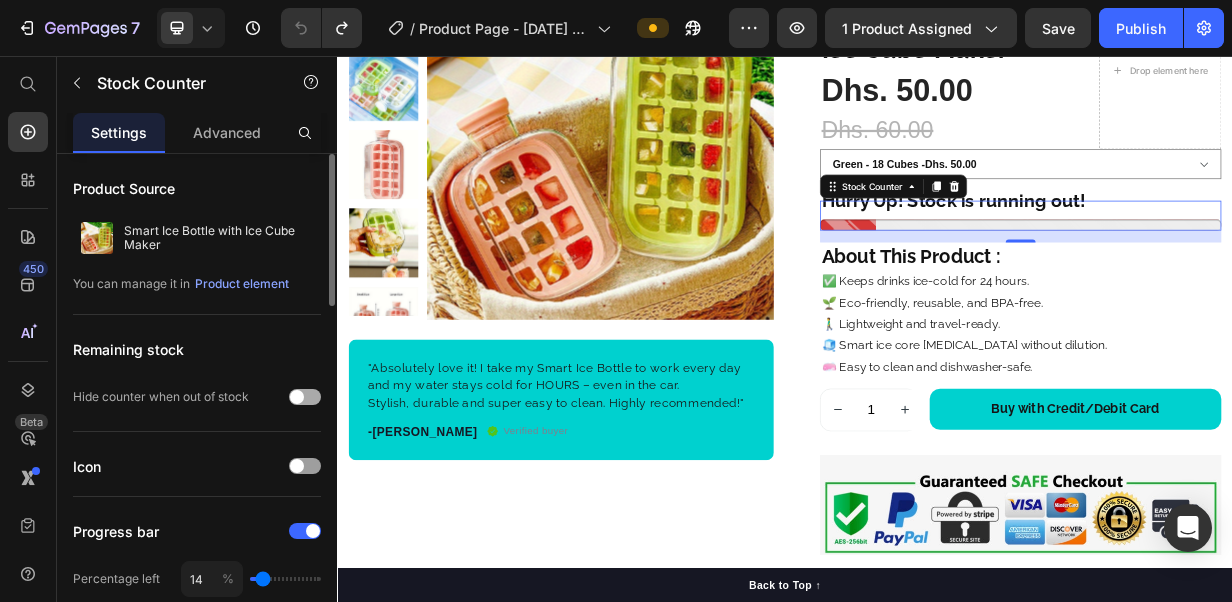 scroll, scrollTop: 100, scrollLeft: 0, axis: vertical 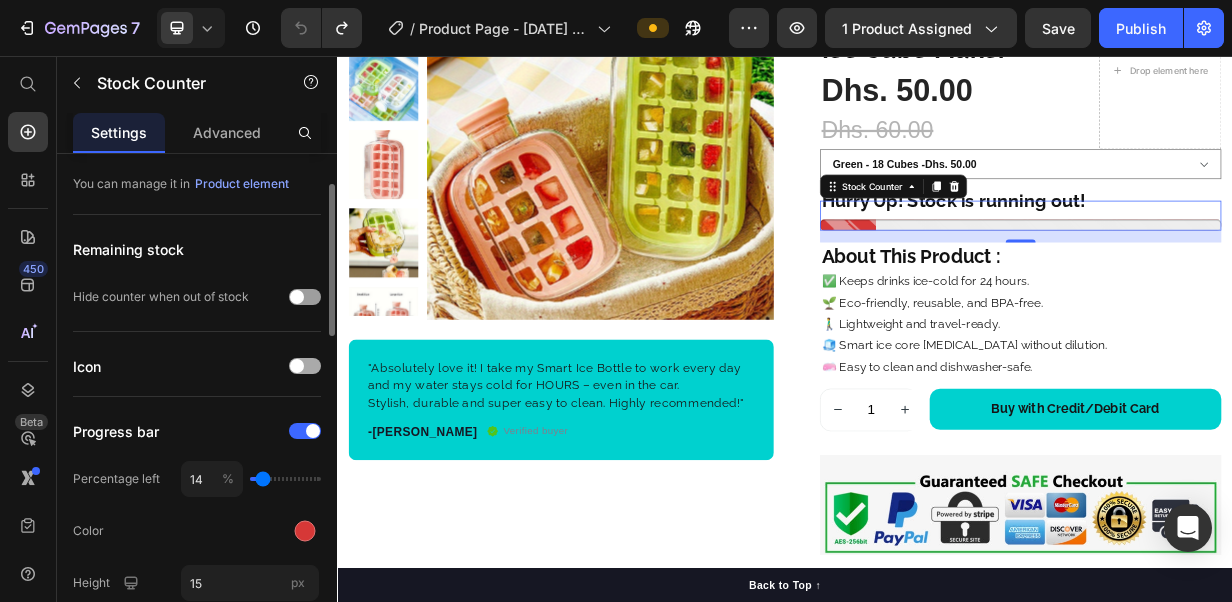 click at bounding box center (297, 366) 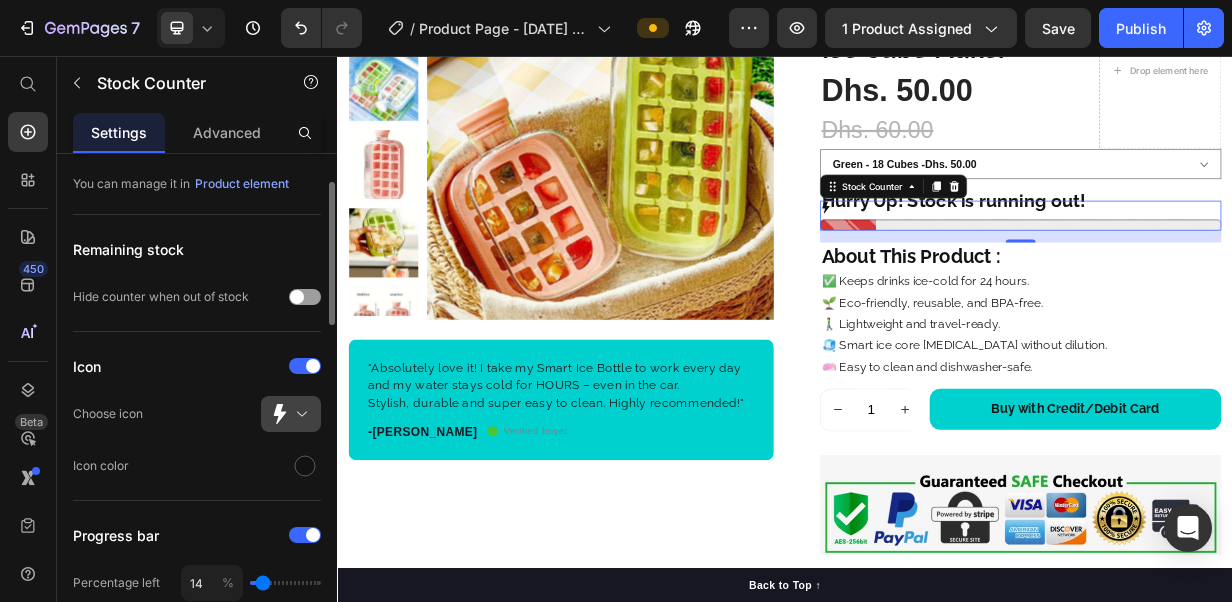 click at bounding box center [299, 414] 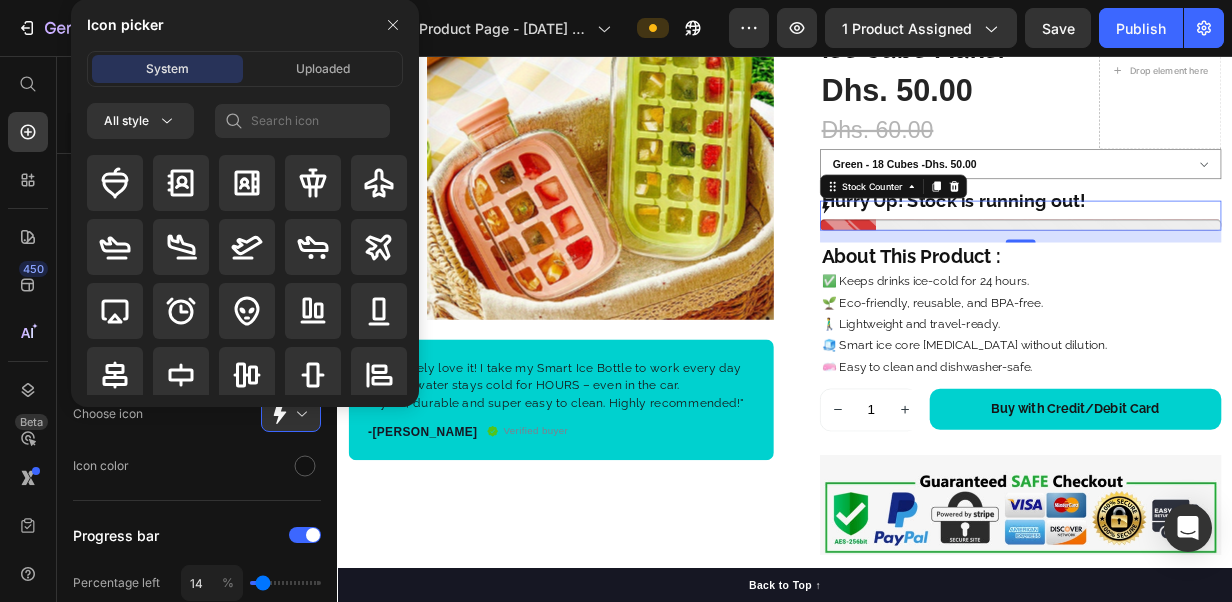 click on "Icon picker System Uploaded All style" at bounding box center (237, 203) 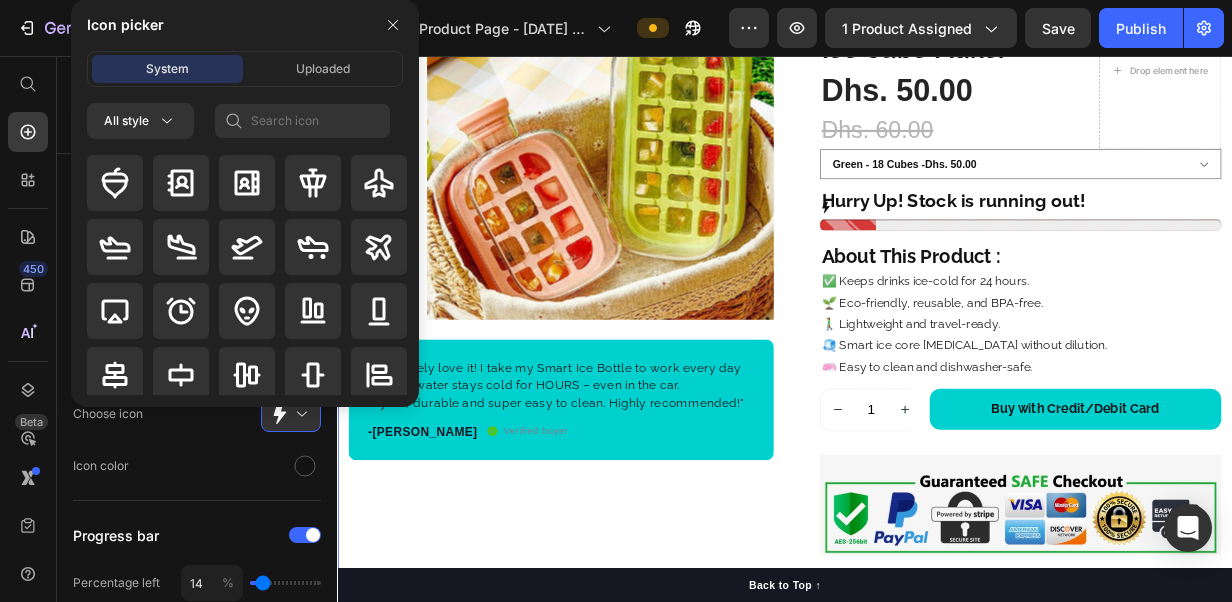 click on "Product Images Row "Absolutely love it! I take my Smart Ice Bottle to work every day and my water stays cold for HOURS – even in the car.  Stylish, durable and super easy to clean. Highly recommended!" Text block -[PERSON_NAME] Text block
Verified buyer Item list Row Row "Absolutely love it! I take my Smart Ice Bottle to work every day and my water stays cold for HOURS – even in the car. Stylish, durable and super easy to clean. Highly recommended!" Text block -[PERSON_NAME] - [GEOGRAPHIC_DATA] Text block
Verified buyer Item list Row Row Row Icon Icon Icon Icon Icon Icon List Hoz 600+ Happy Customers Text block Row Smart Ice Bottle with Ice Cube Maker Product Title Dhs. 50.00 (P) Price Dhs. 60.00 (P) Price
Drop element here Row Green - 18 Cubes -  Dhs. 50.00   Pink - 12 Cubes -  Dhs. 45.00   Pink - 18 Cubes -  Dhs. 50.00   Ivory - 12 Cubes -  Dhs. 45.00   Ivory - 18 Cubes -  Dhs. 50.00   Green - 12 Cubes -  Dhs. 45.00   Product Variants & Swatches Heading   Heading Row" at bounding box center [937, 425] 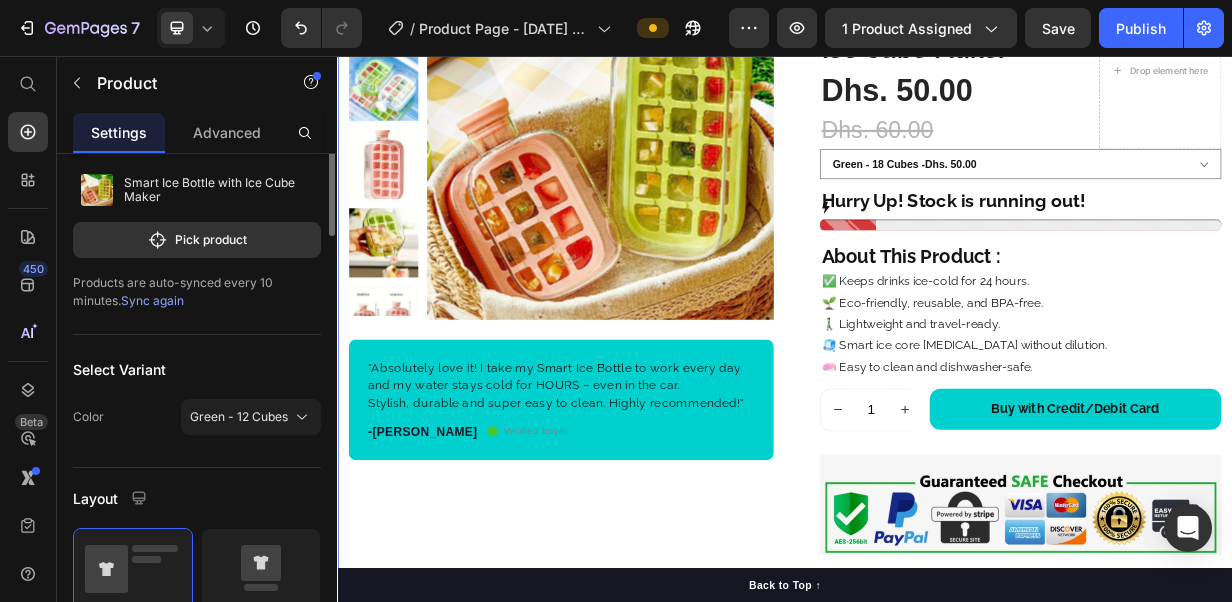 scroll, scrollTop: 0, scrollLeft: 0, axis: both 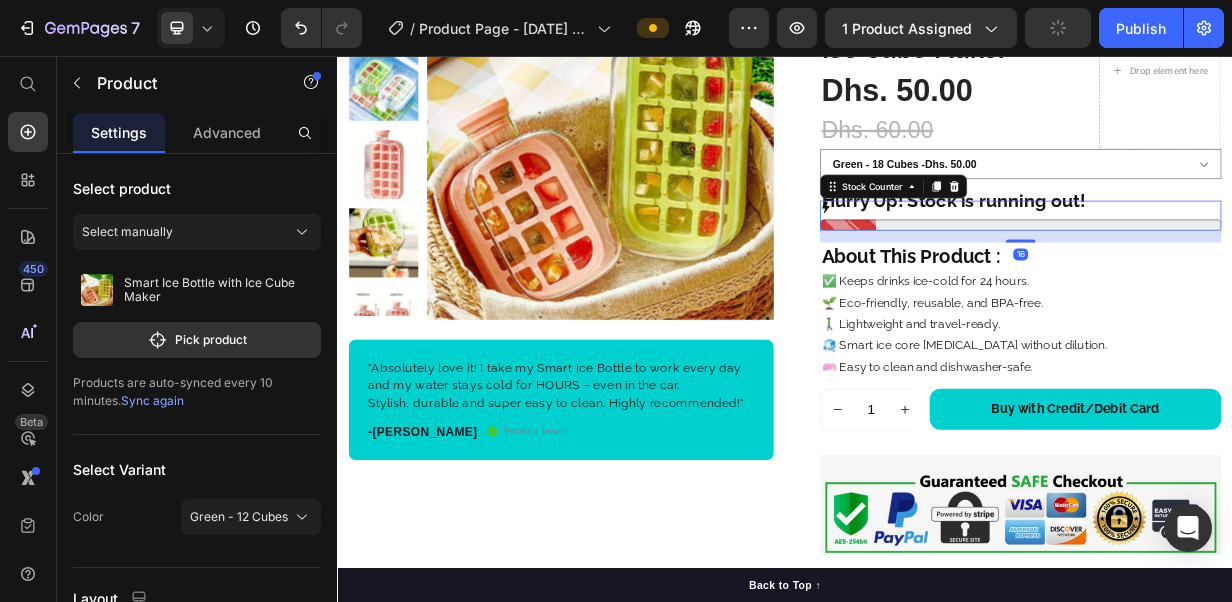 click 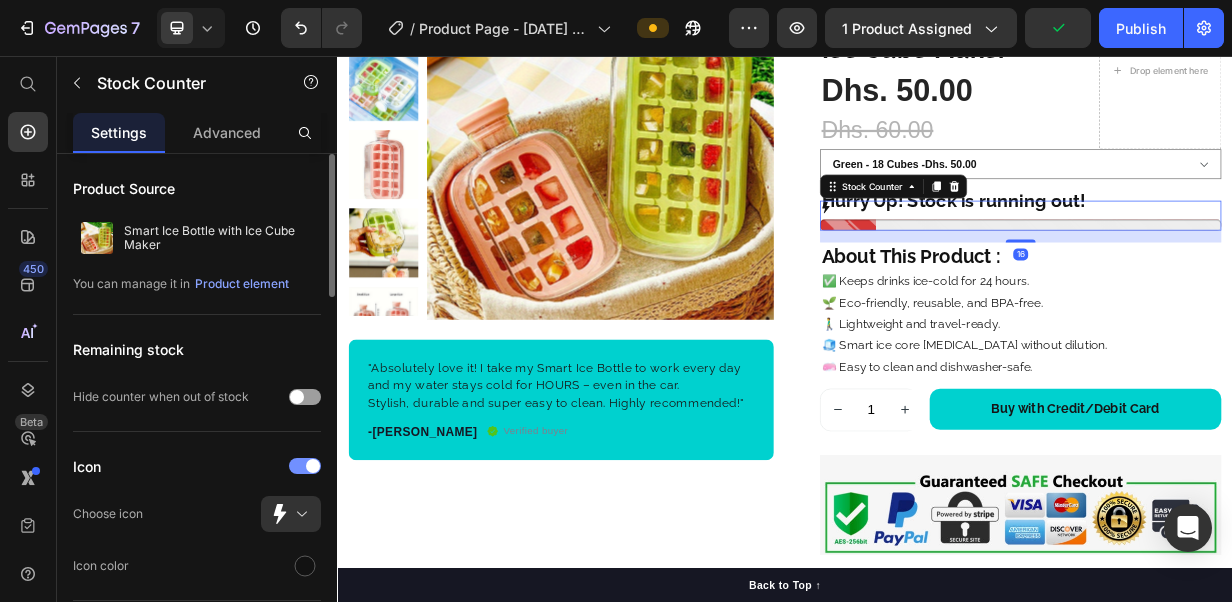 click at bounding box center (305, 466) 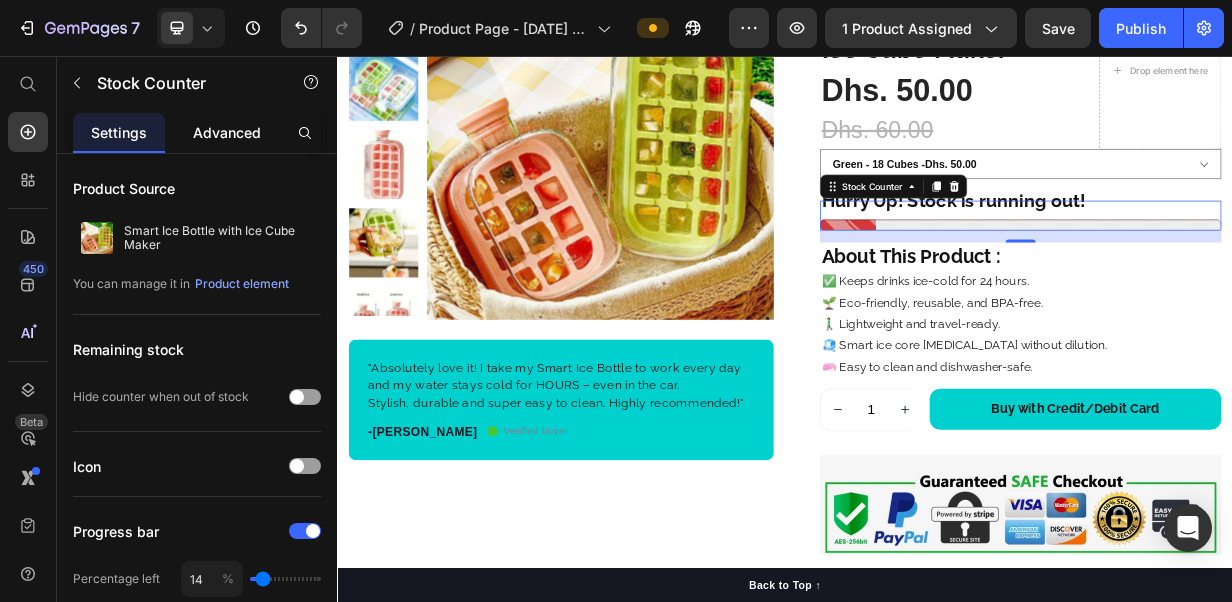 click on "Advanced" at bounding box center [227, 132] 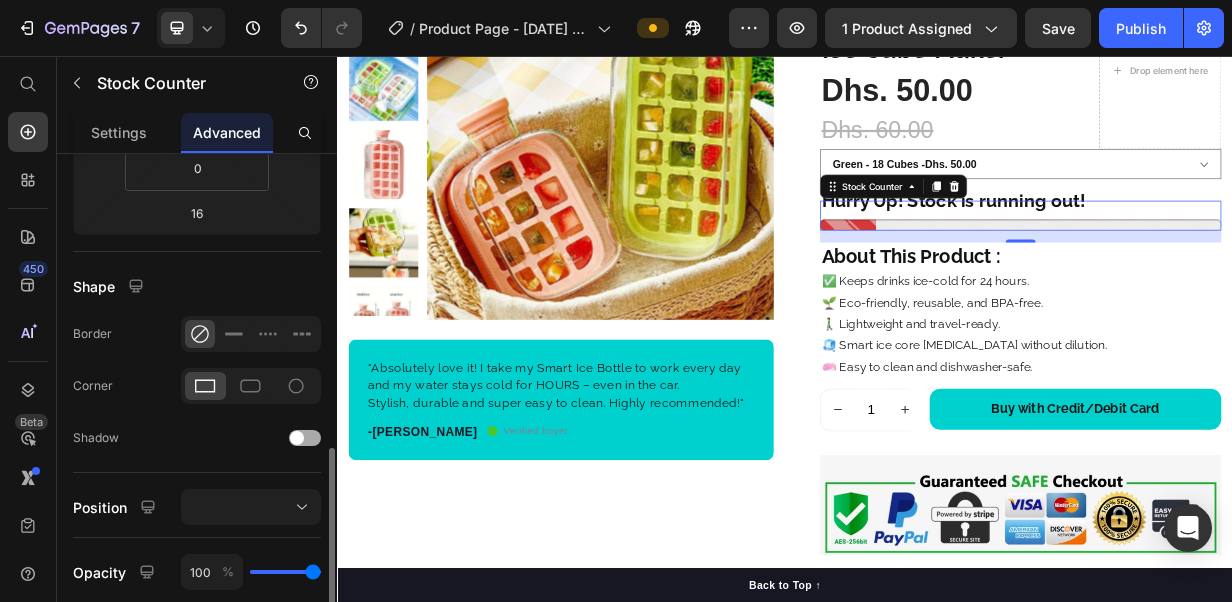 scroll, scrollTop: 500, scrollLeft: 0, axis: vertical 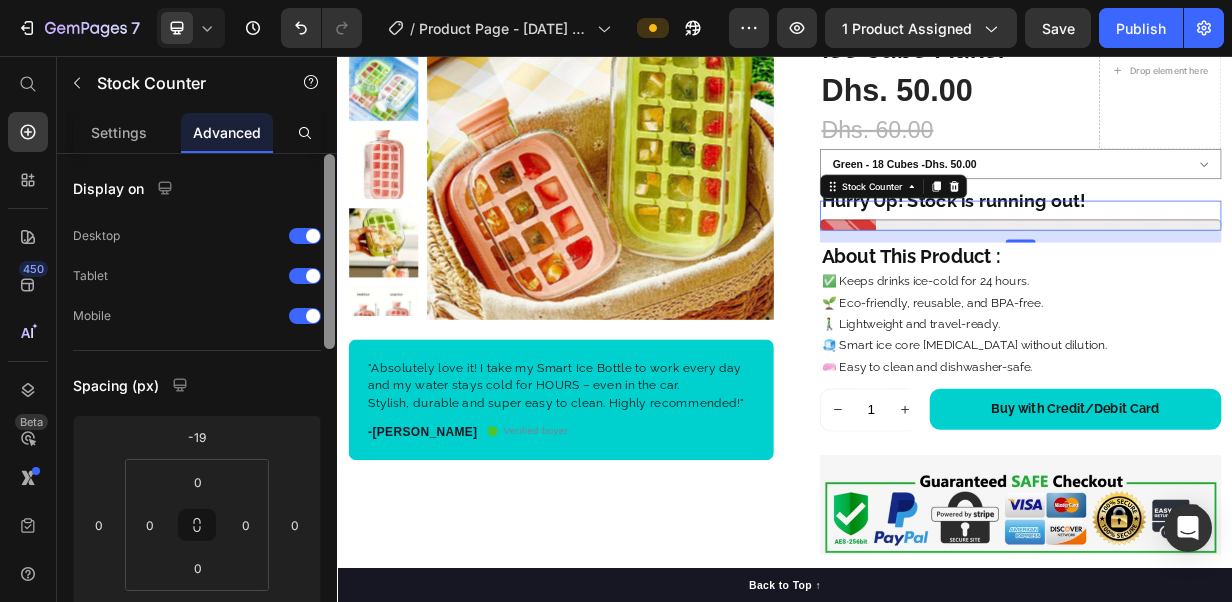 drag, startPoint x: 328, startPoint y: 388, endPoint x: 307, endPoint y: 163, distance: 225.97787 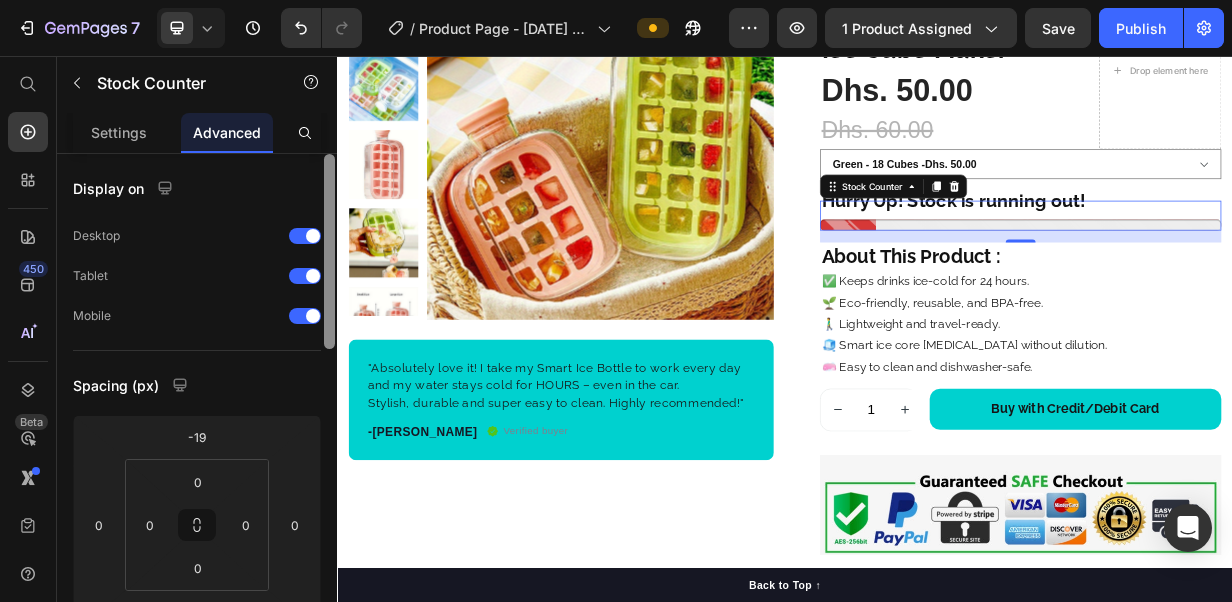 click at bounding box center [329, 251] 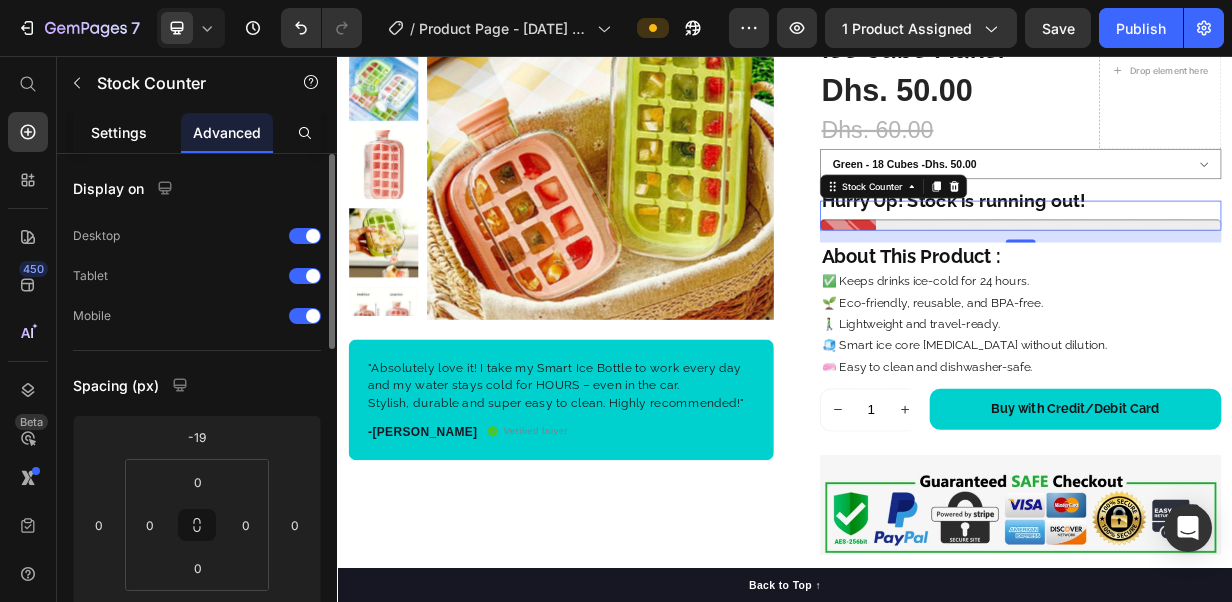 click on "Settings" at bounding box center (119, 132) 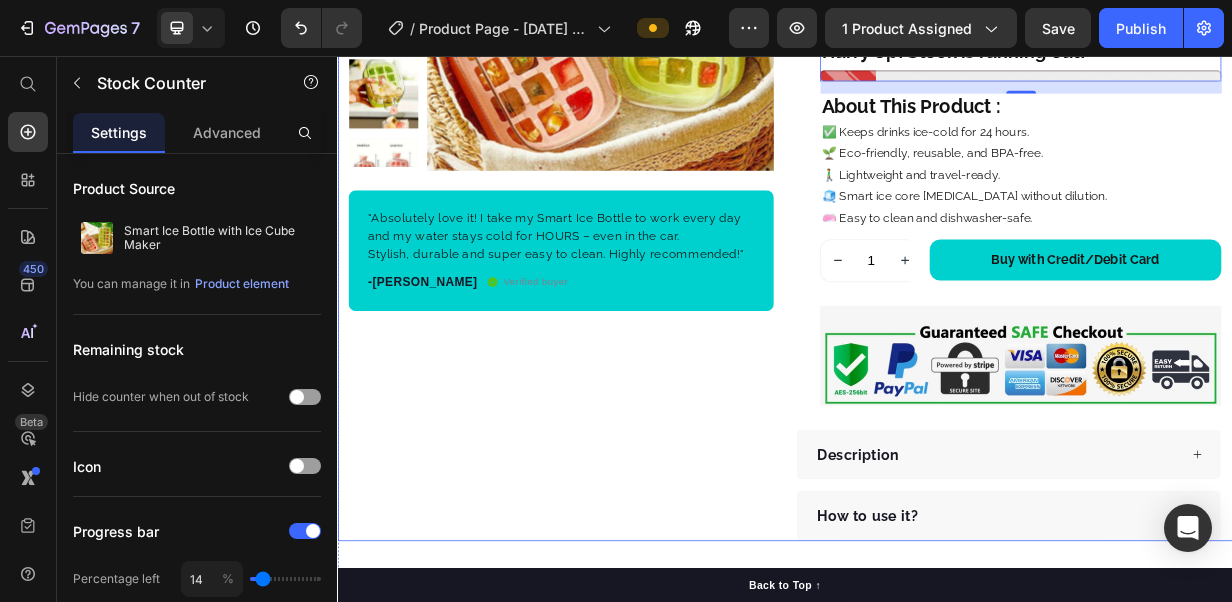 scroll, scrollTop: 300, scrollLeft: 0, axis: vertical 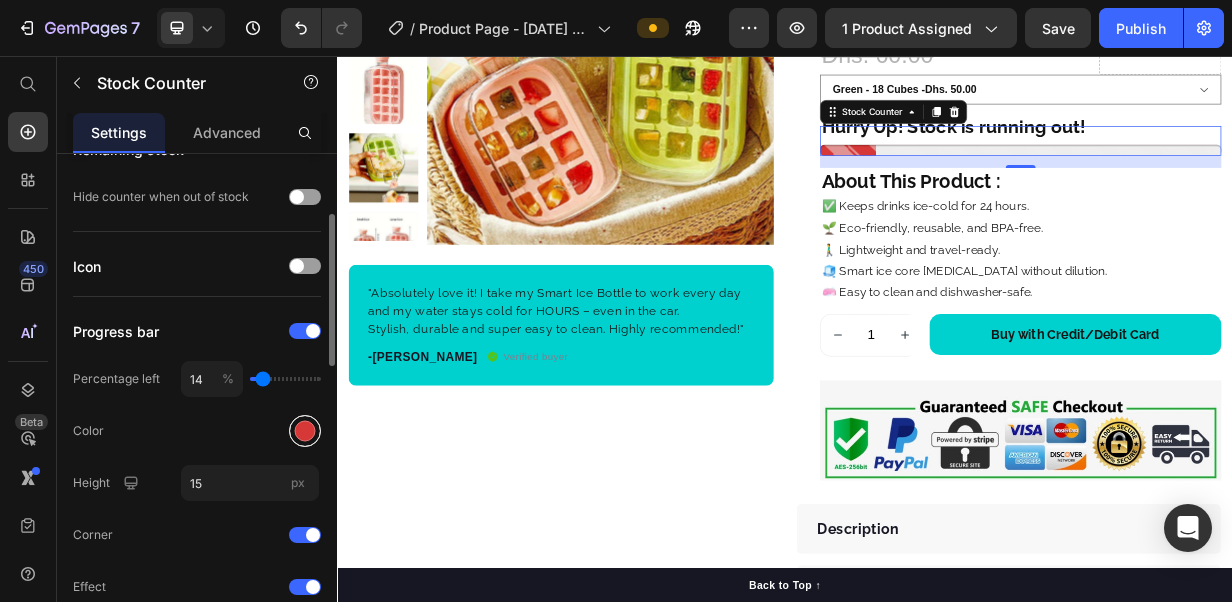 click at bounding box center [305, 431] 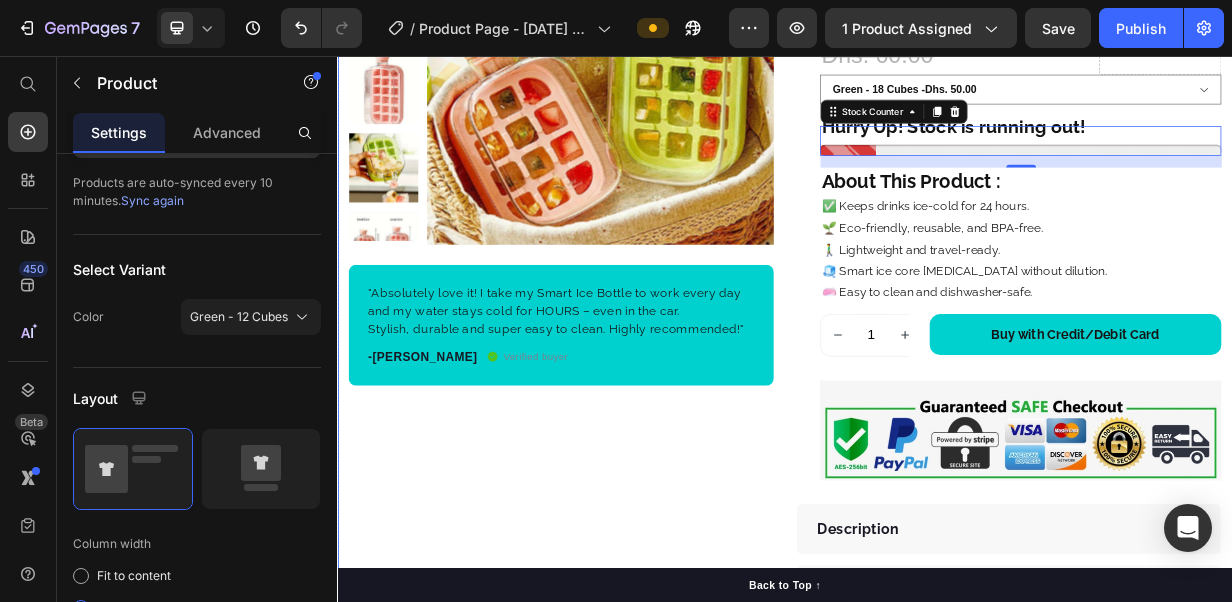 click on "Product Images Row "Absolutely love it! I take my Smart Ice Bottle to work every day and my water stays cold for HOURS – even in the car.  Stylish, durable and super easy to clean. Highly recommended!" Text block -[PERSON_NAME] Text block
Verified buyer Item list Row Row "Absolutely love it! I take my Smart Ice Bottle to work every day and my water stays cold for HOURS – even in the car. Stylish, durable and super easy to clean. Highly recommended!" Text block -[PERSON_NAME] - [GEOGRAPHIC_DATA] Text block
Verified buyer Item list Row Row Row" at bounding box center [637, 325] 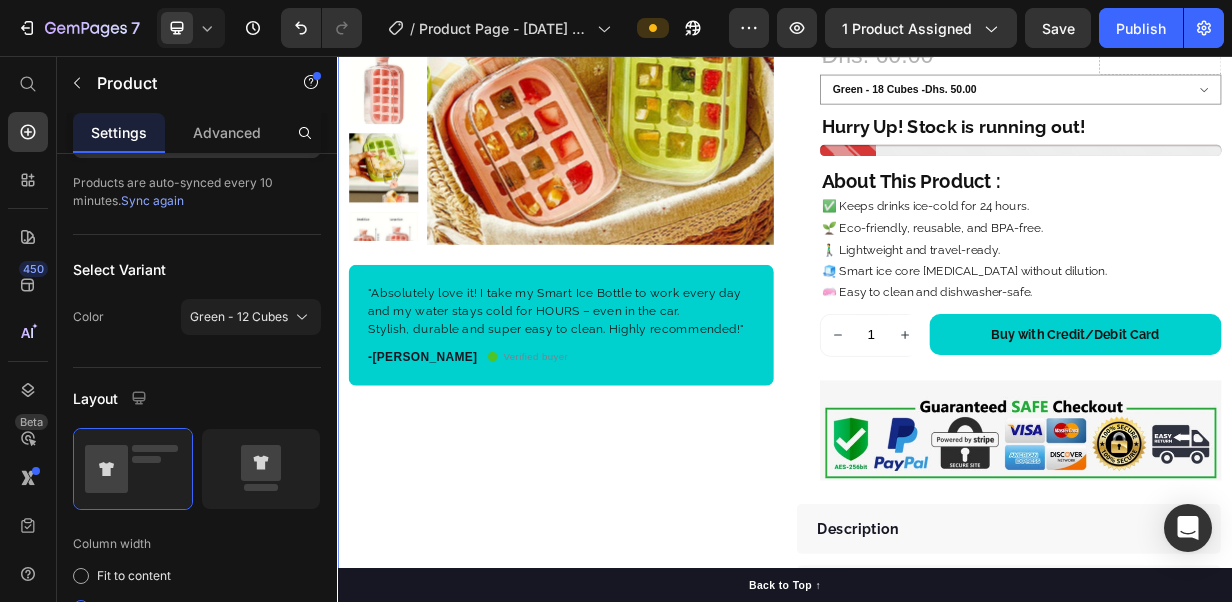 scroll, scrollTop: 0, scrollLeft: 0, axis: both 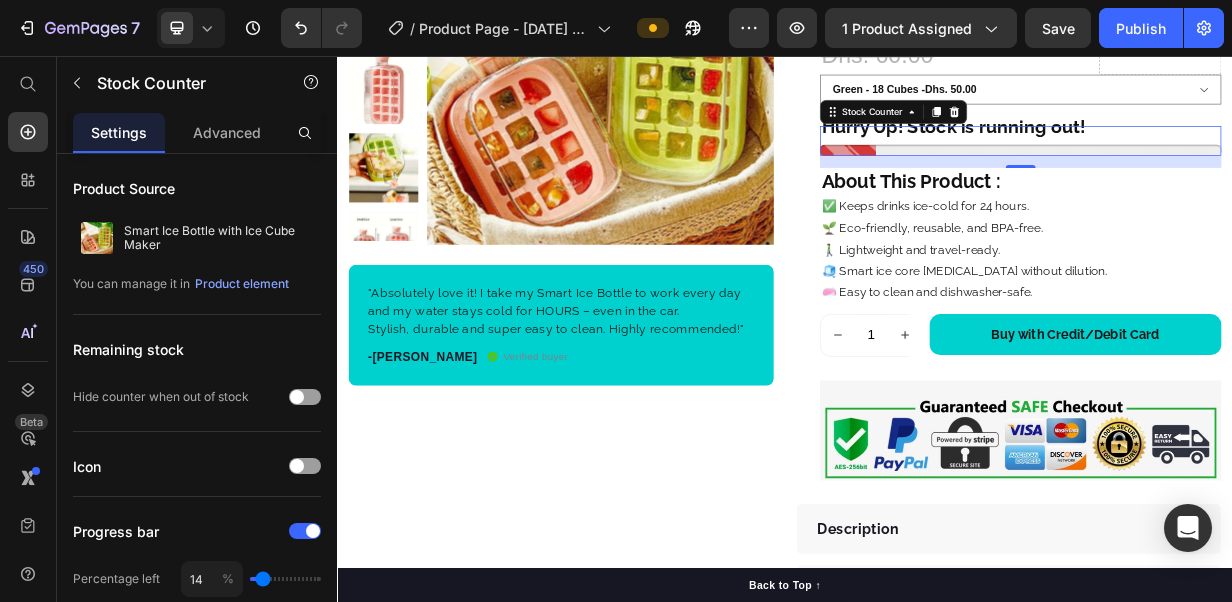 click at bounding box center (1253, 182) 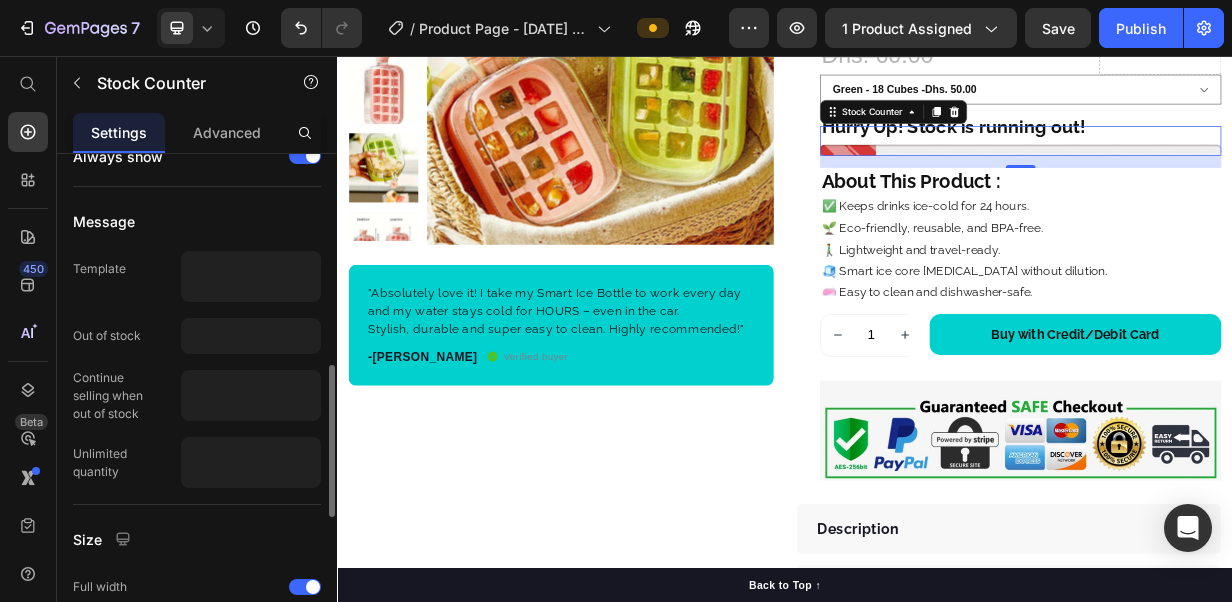 scroll, scrollTop: 800, scrollLeft: 0, axis: vertical 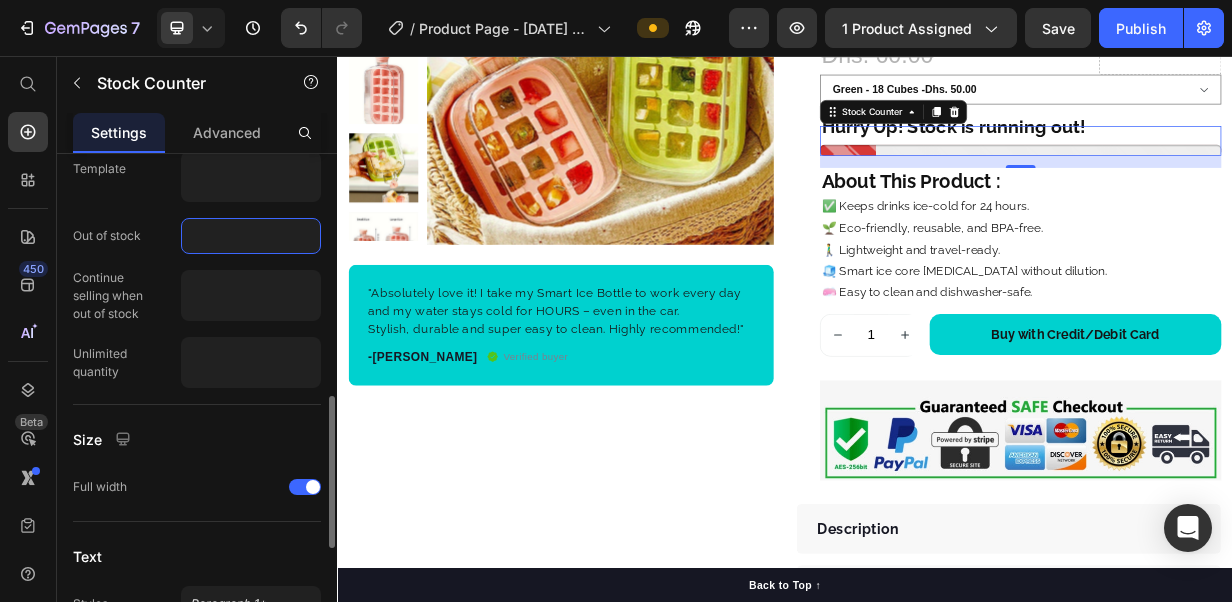 click 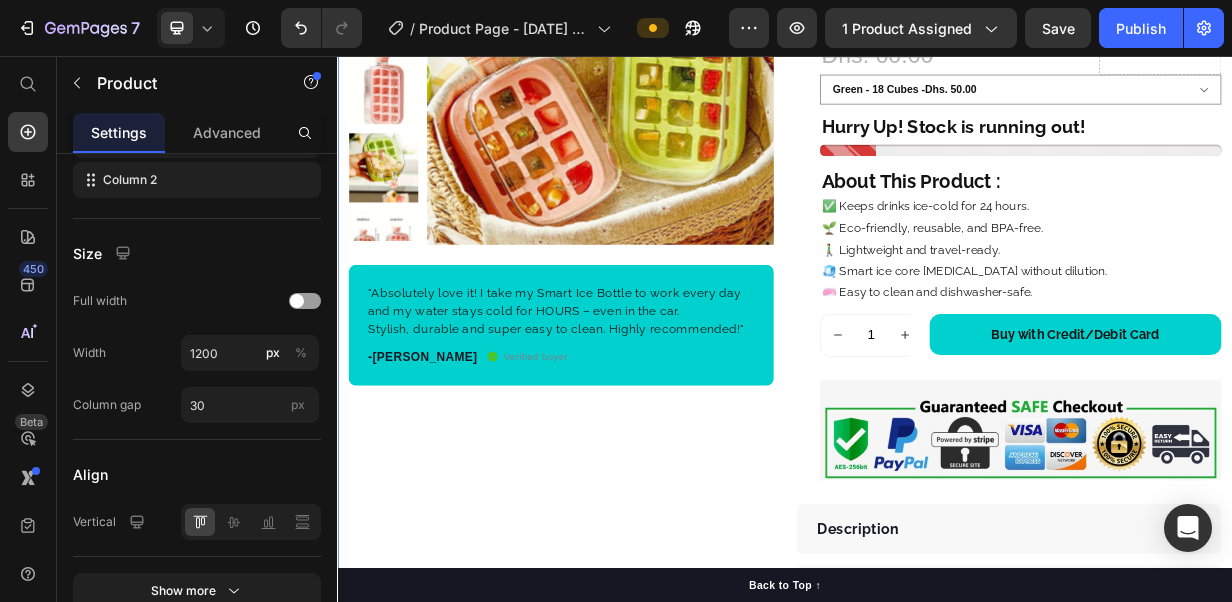 click on "Product Images Row "Absolutely love it! I take my Smart Ice Bottle to work every day and my water stays cold for HOURS – even in the car.  Stylish, durable and super easy to clean. Highly recommended!" Text block -[PERSON_NAME] Text block
Verified buyer Item list Row Row "Absolutely love it! I take my Smart Ice Bottle to work every day and my water stays cold for HOURS – even in the car. Stylish, durable and super easy to clean. Highly recommended!" Text block -[PERSON_NAME] - [GEOGRAPHIC_DATA] Text block
Verified buyer Item list Row Row Row" at bounding box center (637, 325) 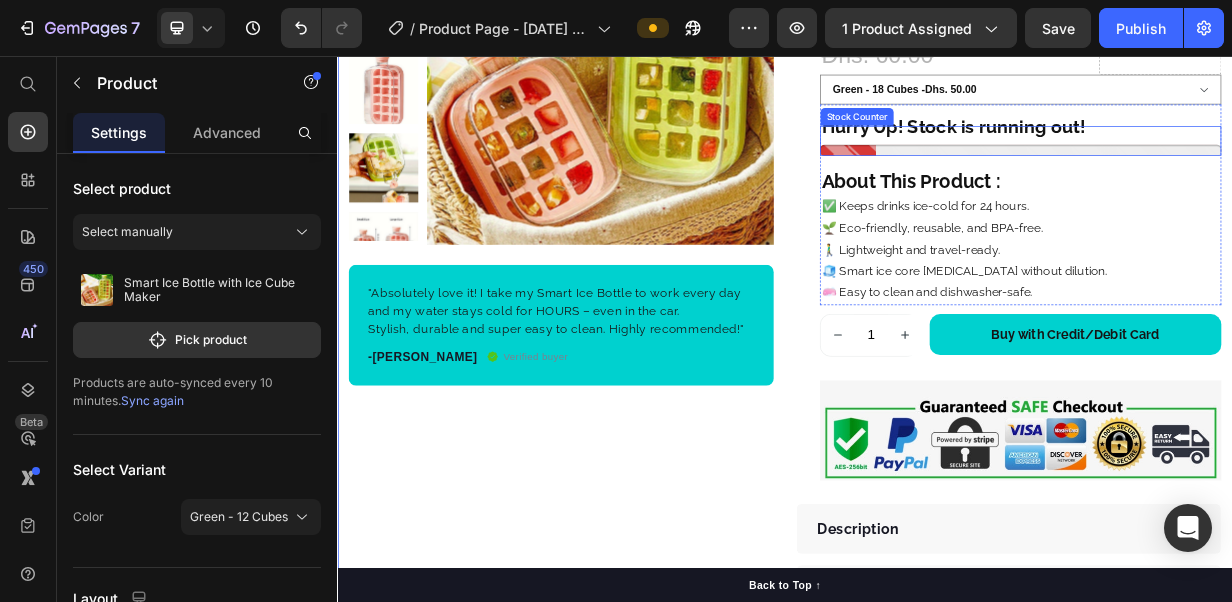 click at bounding box center [1253, 182] 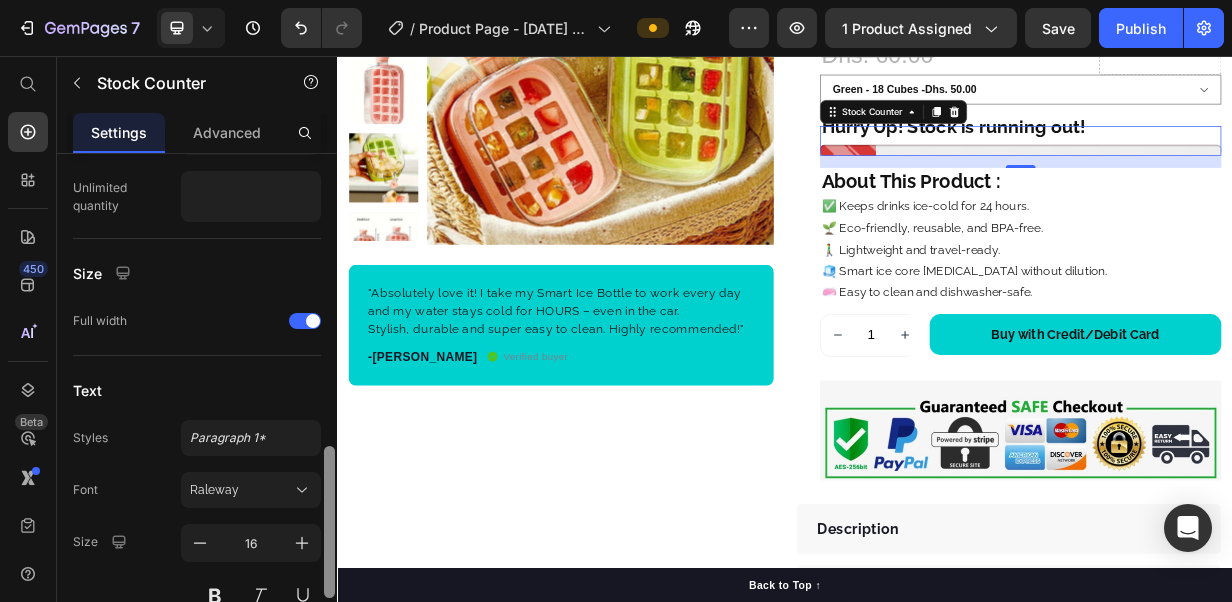 scroll, scrollTop: 993, scrollLeft: 0, axis: vertical 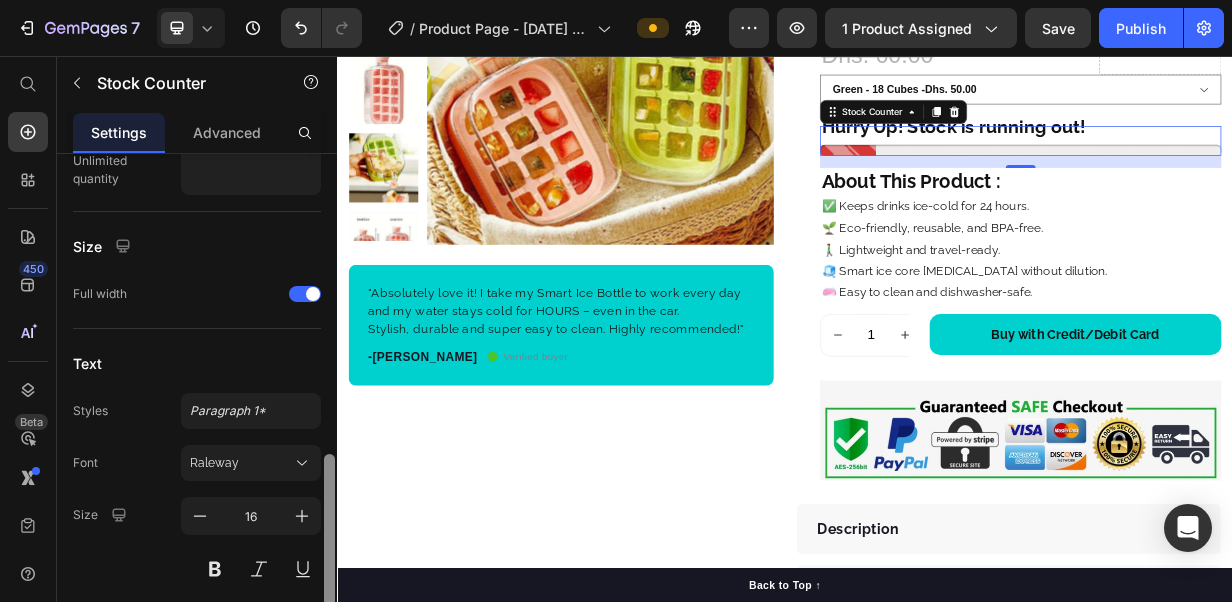 drag, startPoint x: 330, startPoint y: 260, endPoint x: 334, endPoint y: 560, distance: 300.02667 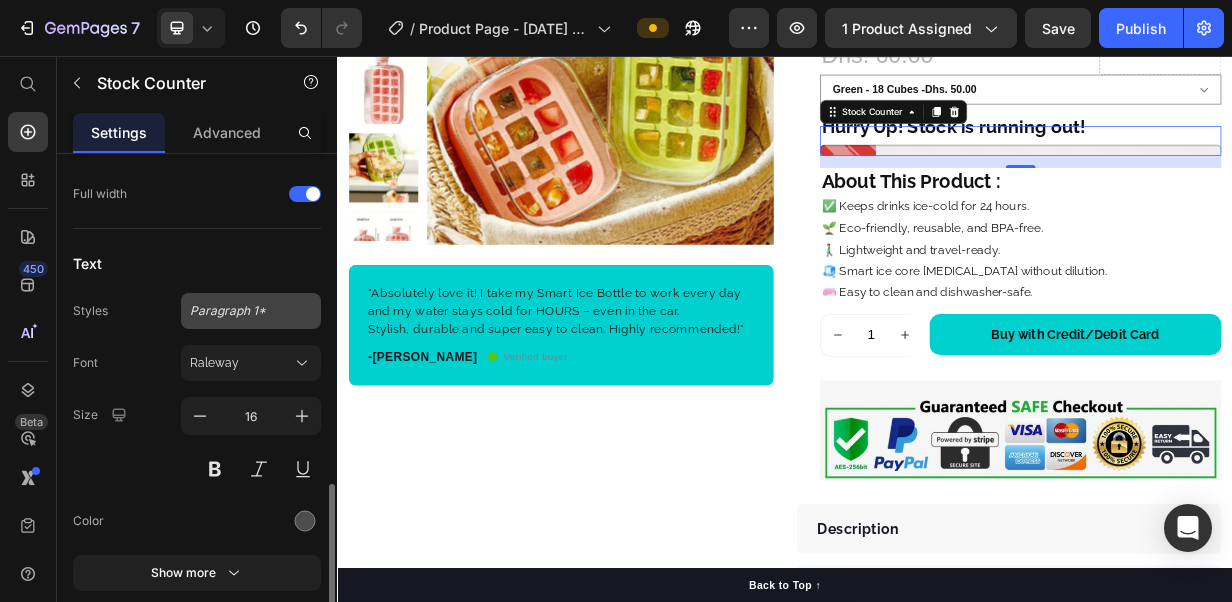 scroll, scrollTop: 1165, scrollLeft: 0, axis: vertical 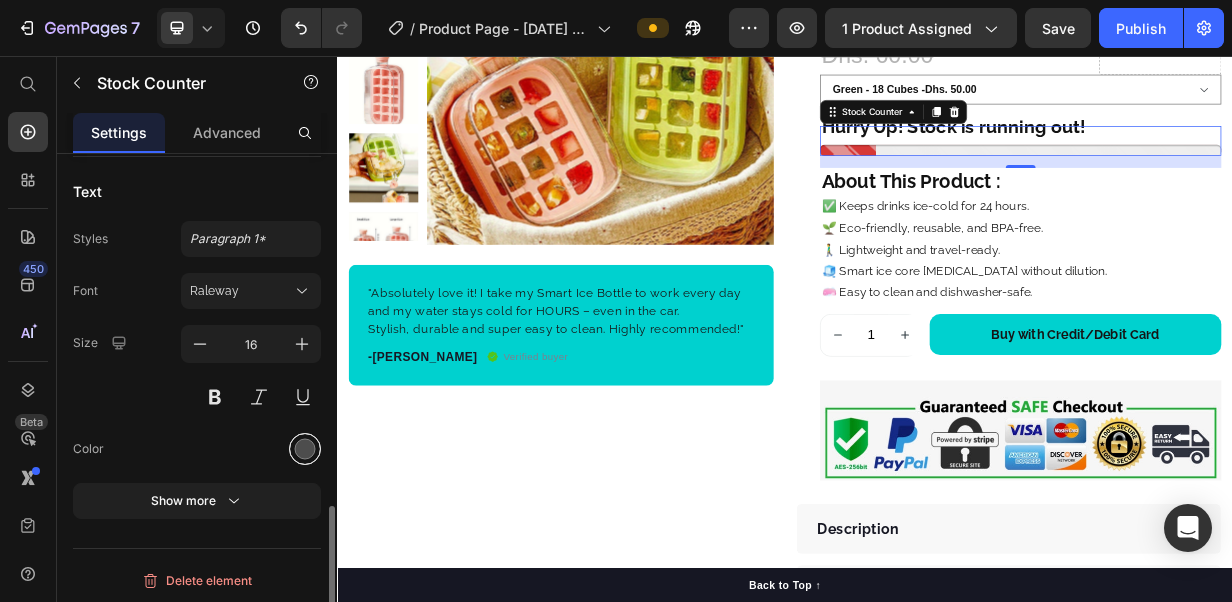 click at bounding box center [305, 449] 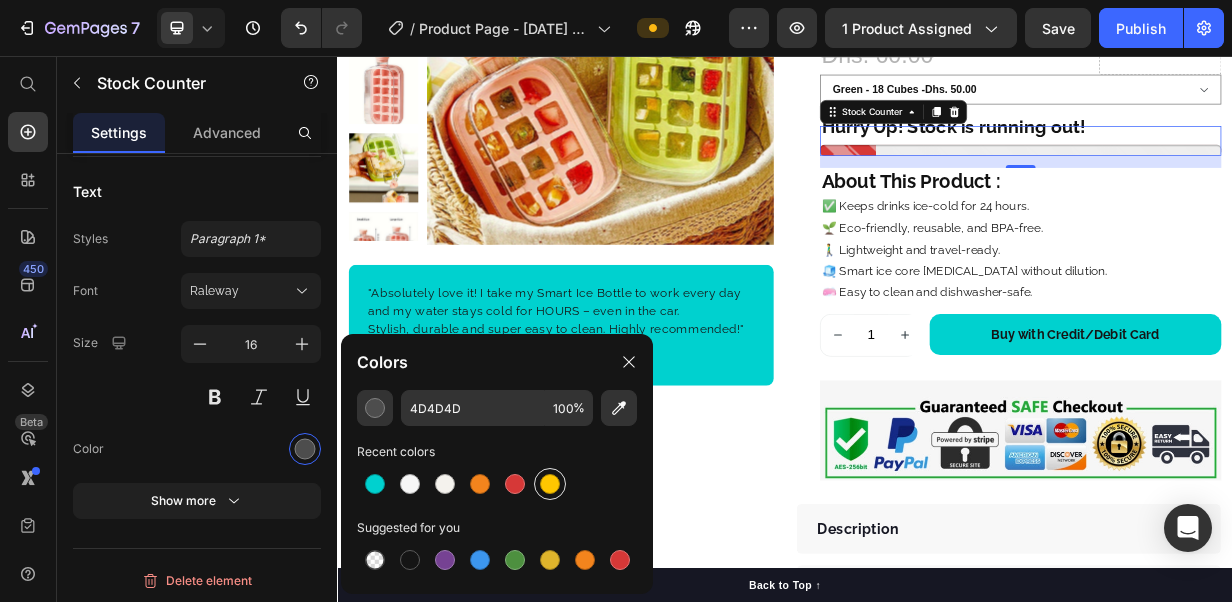 click at bounding box center (550, 484) 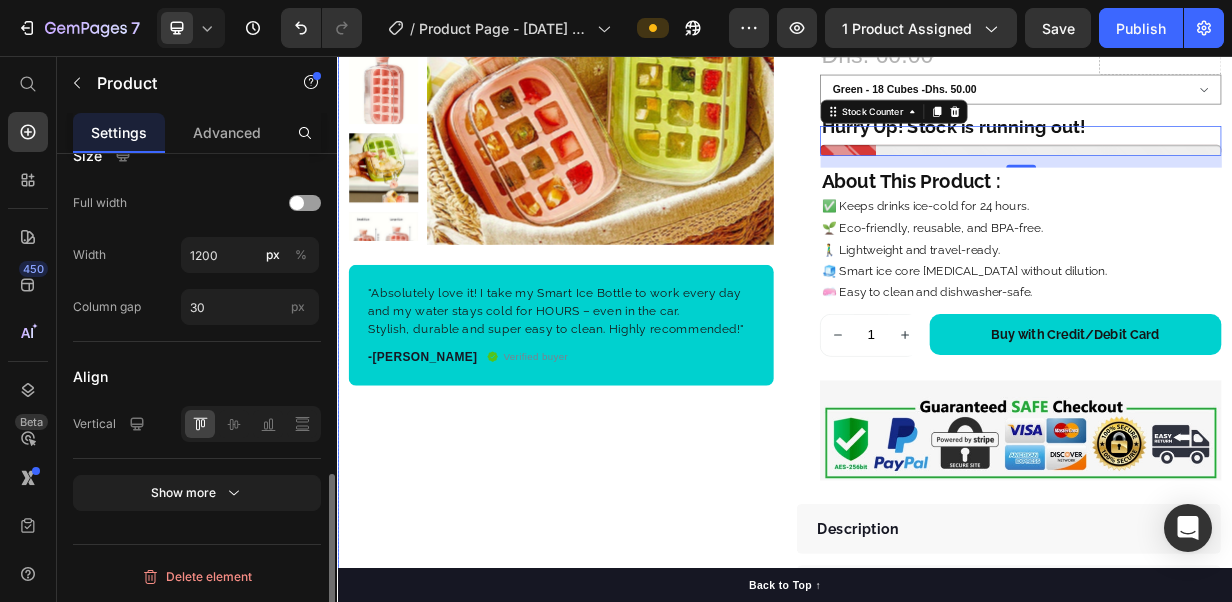 click on "Product Images Row "Absolutely love it! I take my Smart Ice Bottle to work every day and my water stays cold for HOURS – even in the car.  Stylish, durable and super easy to clean. Highly recommended!" Text block -[PERSON_NAME] Text block
Verified buyer Item list Row Row "Absolutely love it! I take my Smart Ice Bottle to work every day and my water stays cold for HOURS – even in the car. Stylish, durable and super easy to clean. Highly recommended!" Text block -[PERSON_NAME] - [GEOGRAPHIC_DATA] Text block
Verified buyer Item list Row Row Row" at bounding box center [637, 325] 